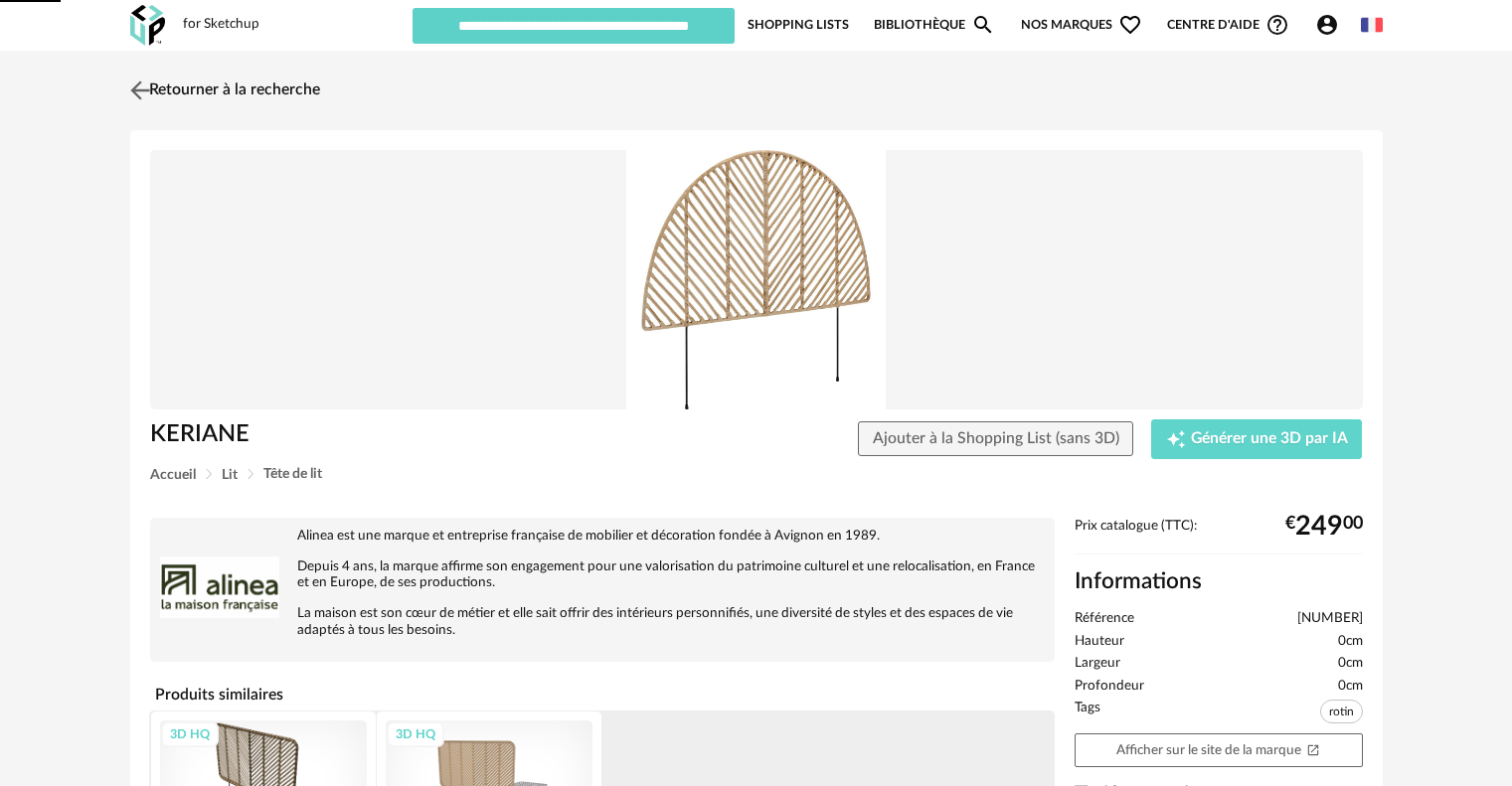 scroll, scrollTop: 0, scrollLeft: 0, axis: both 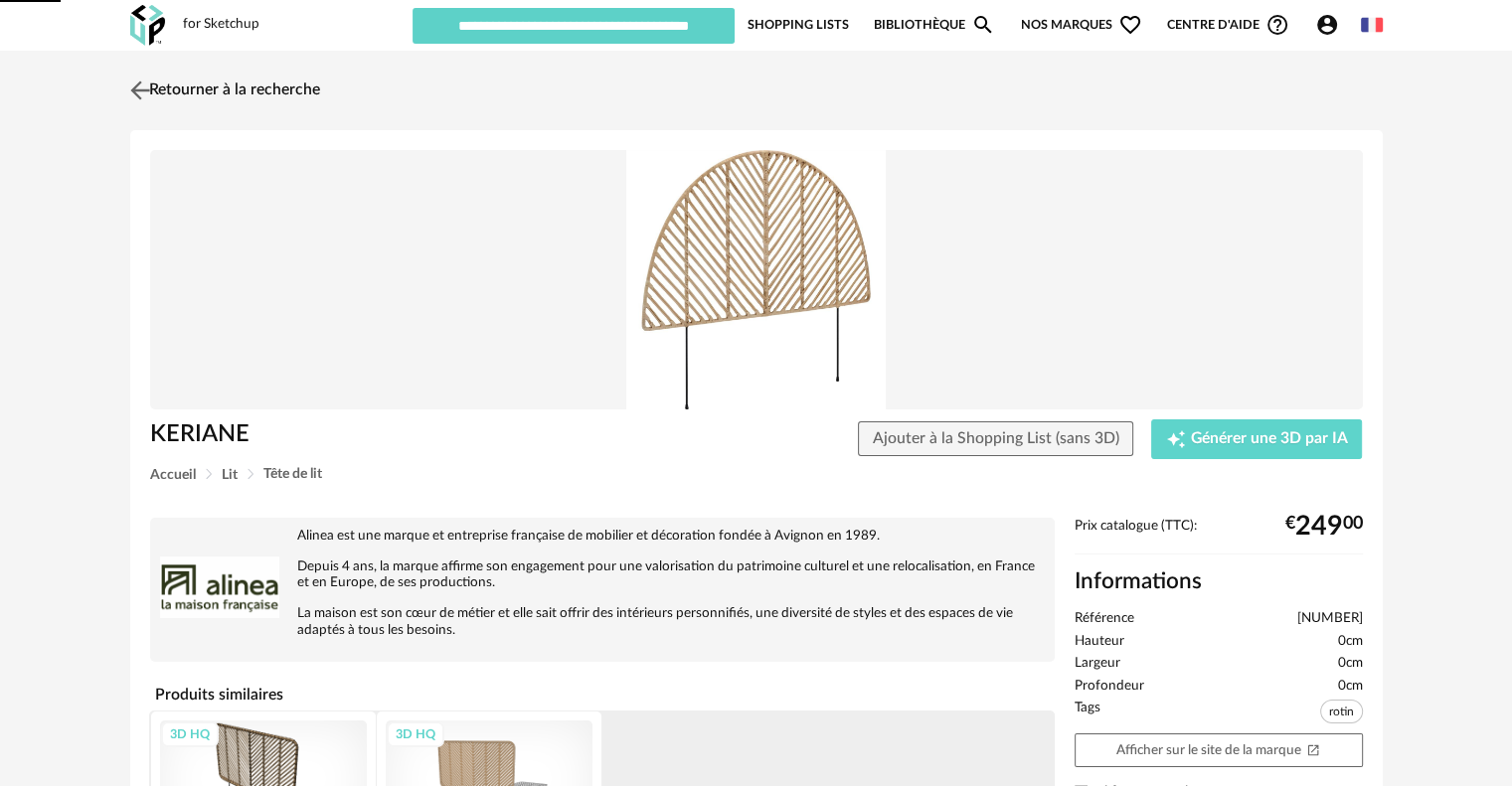type on "**********" 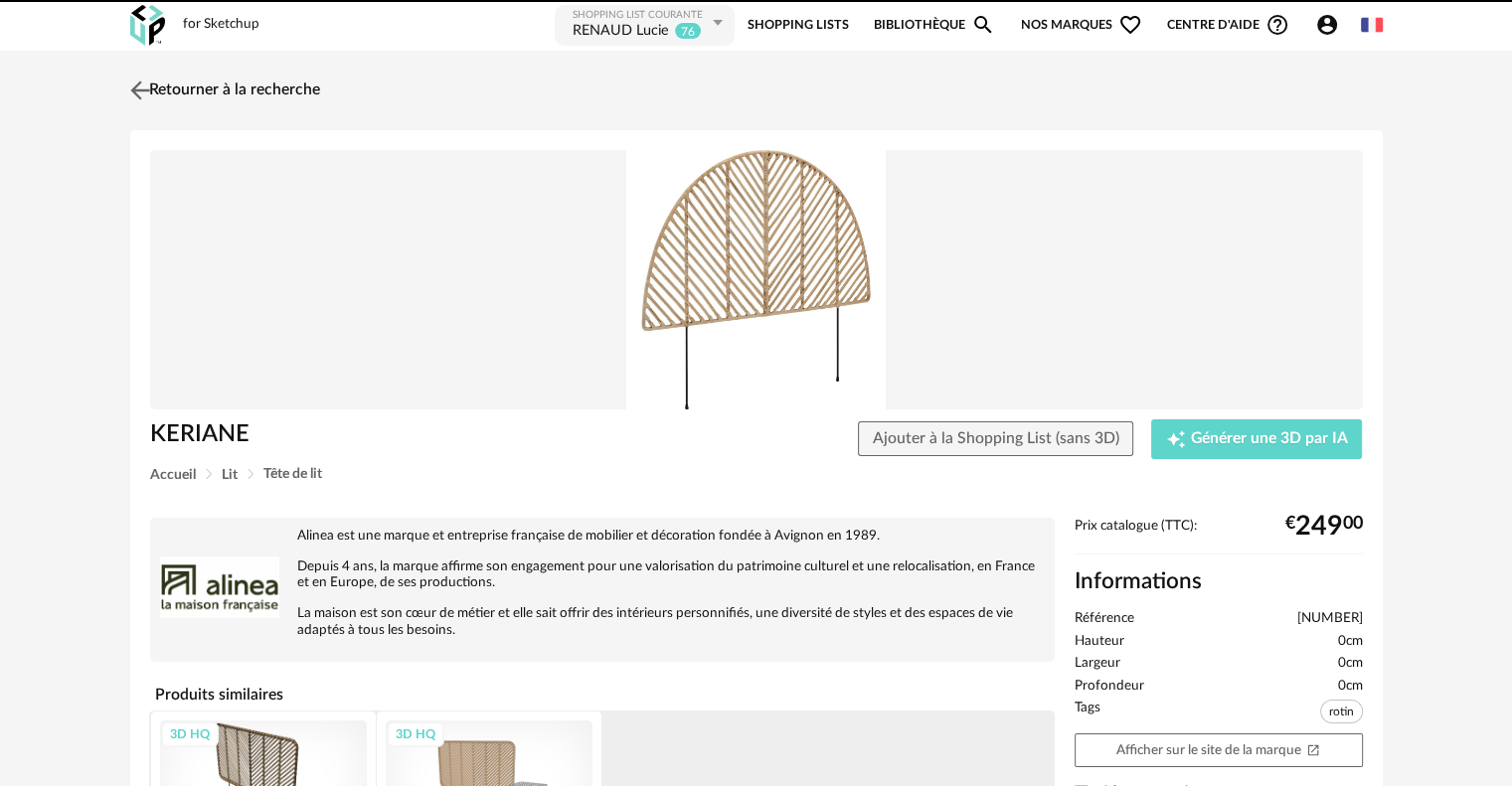 click at bounding box center [139, 89] 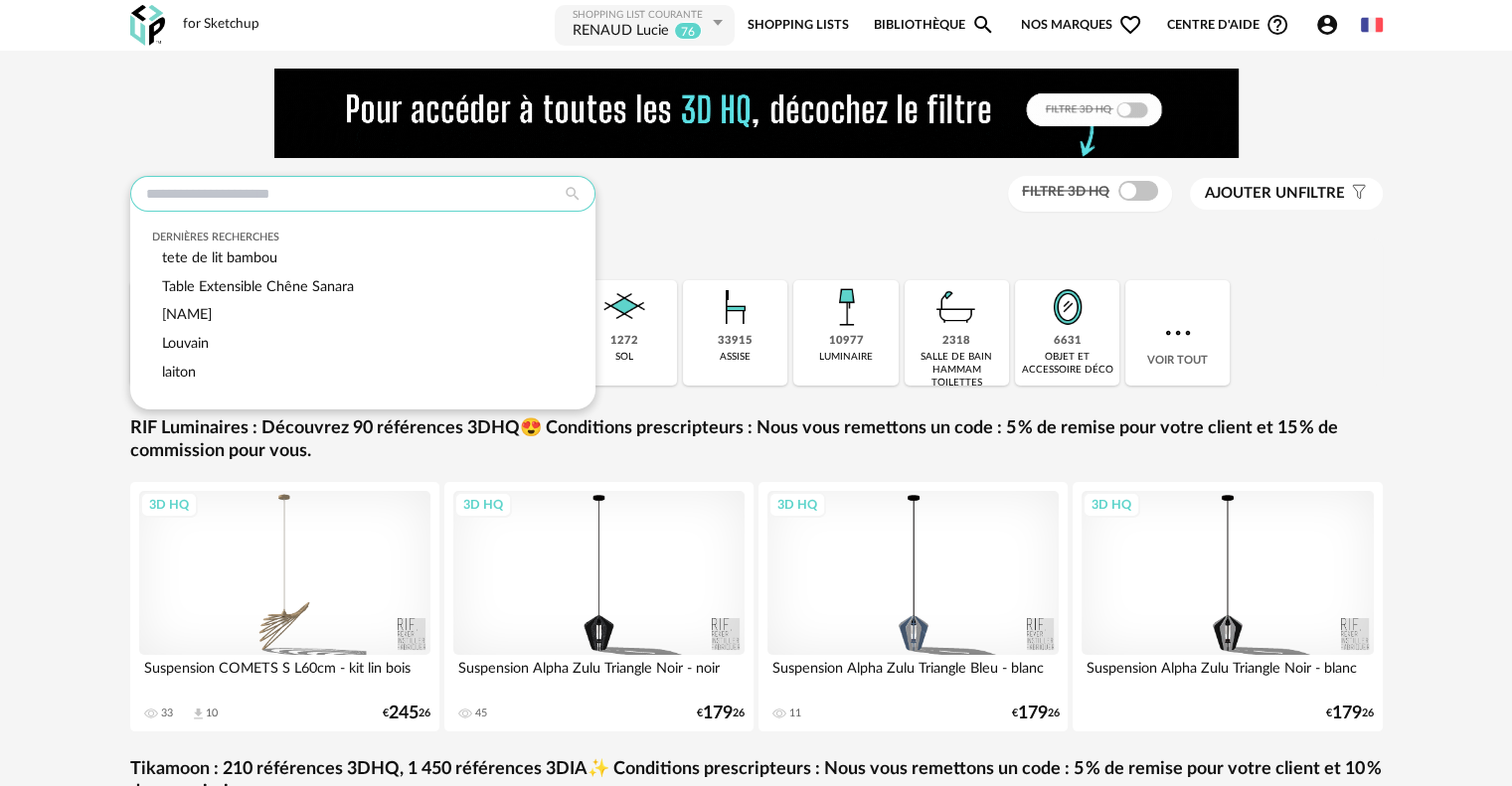 paste on "**********" 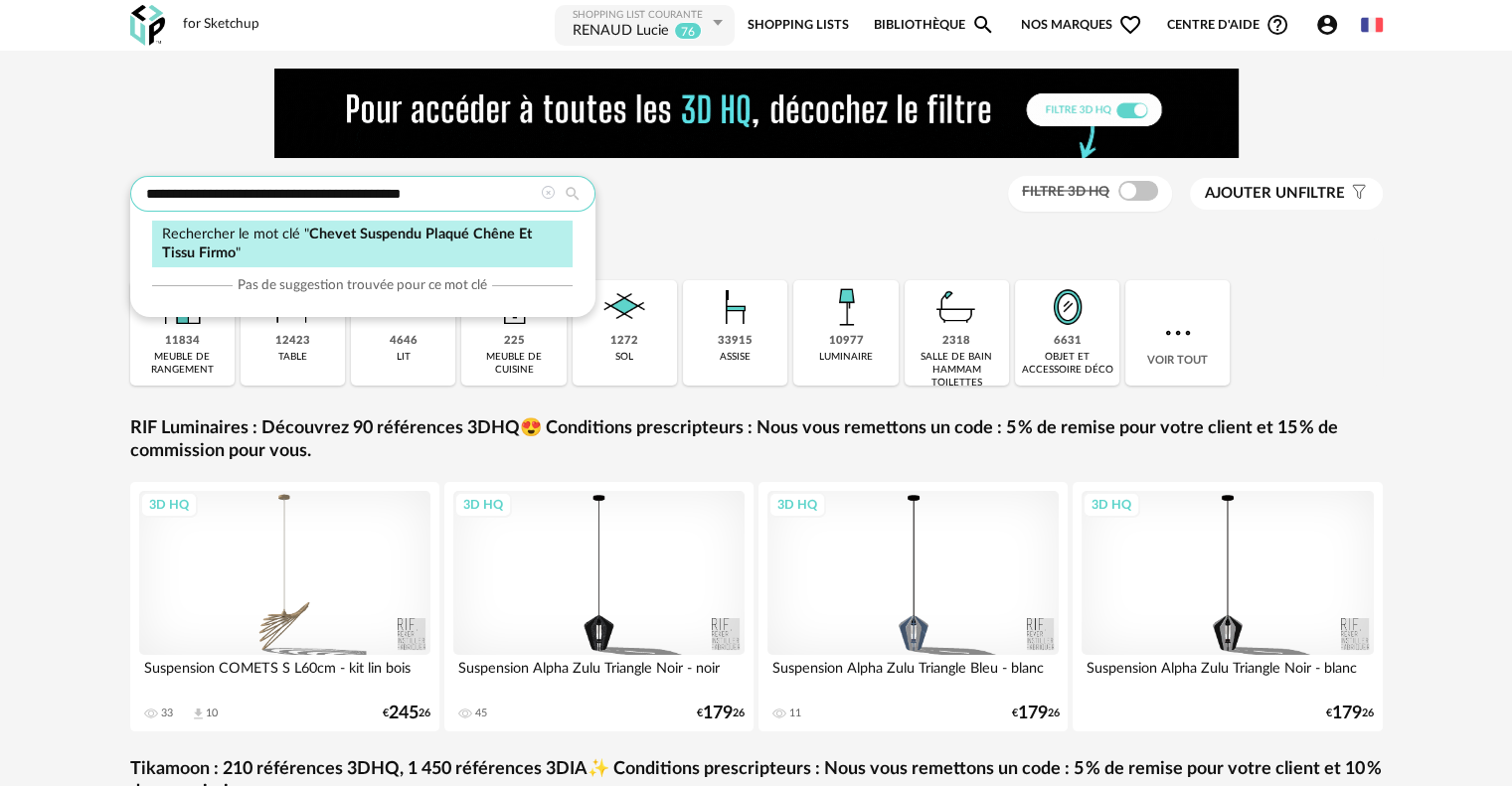 type on "**********" 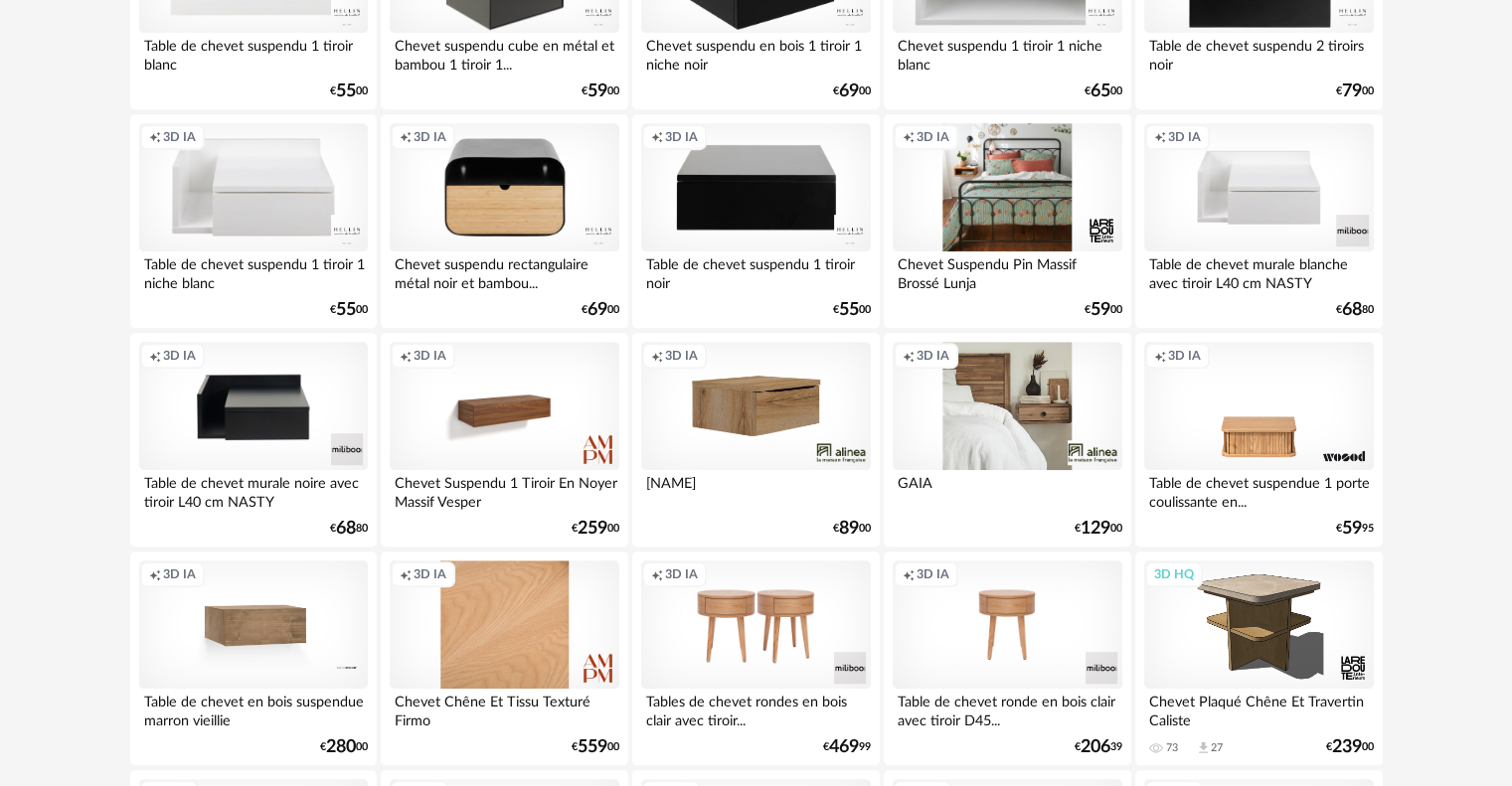 scroll, scrollTop: 1093, scrollLeft: 0, axis: vertical 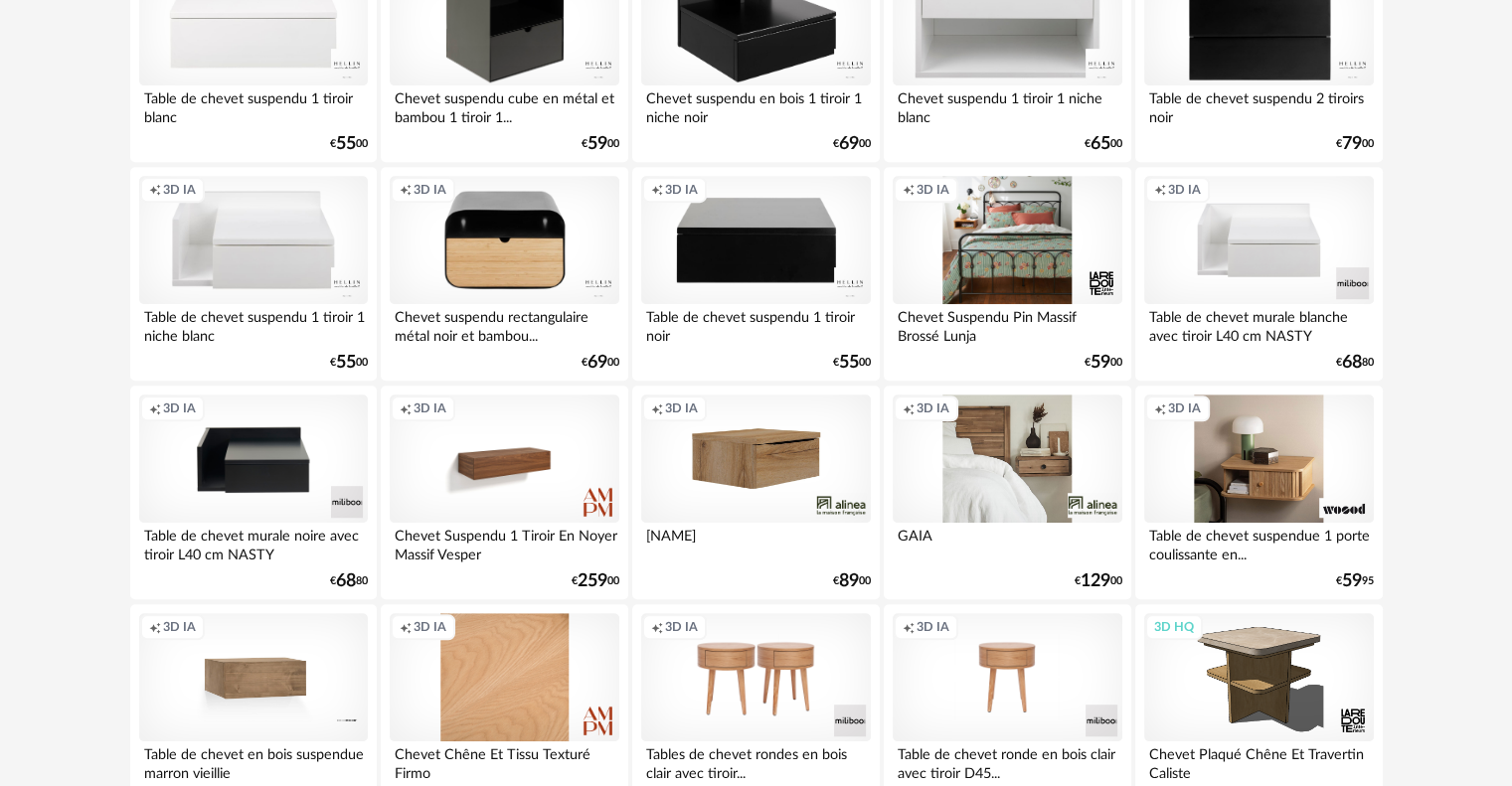 click on "Creation icon   3D IA" at bounding box center [1259, 459] 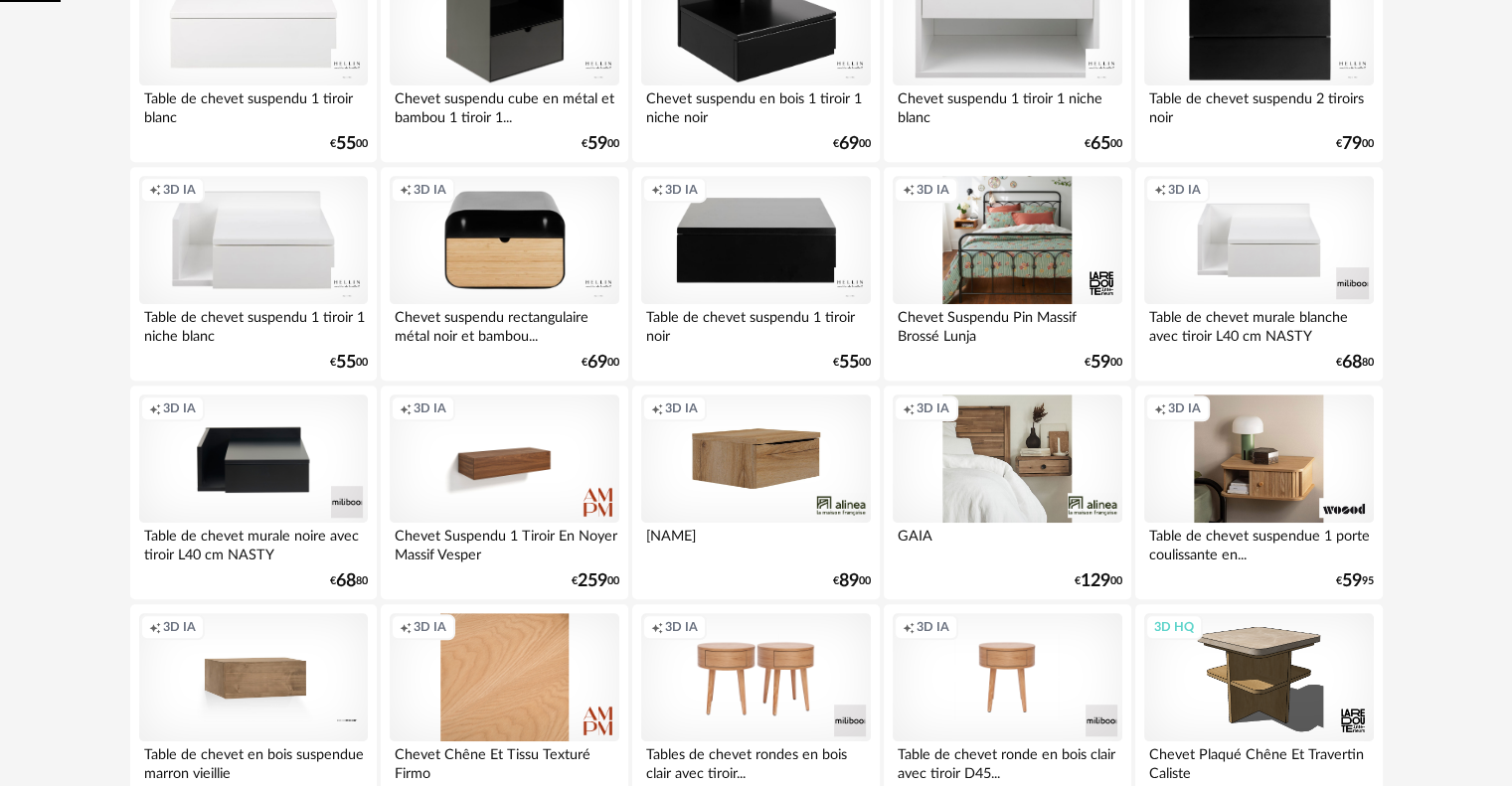scroll, scrollTop: 0, scrollLeft: 0, axis: both 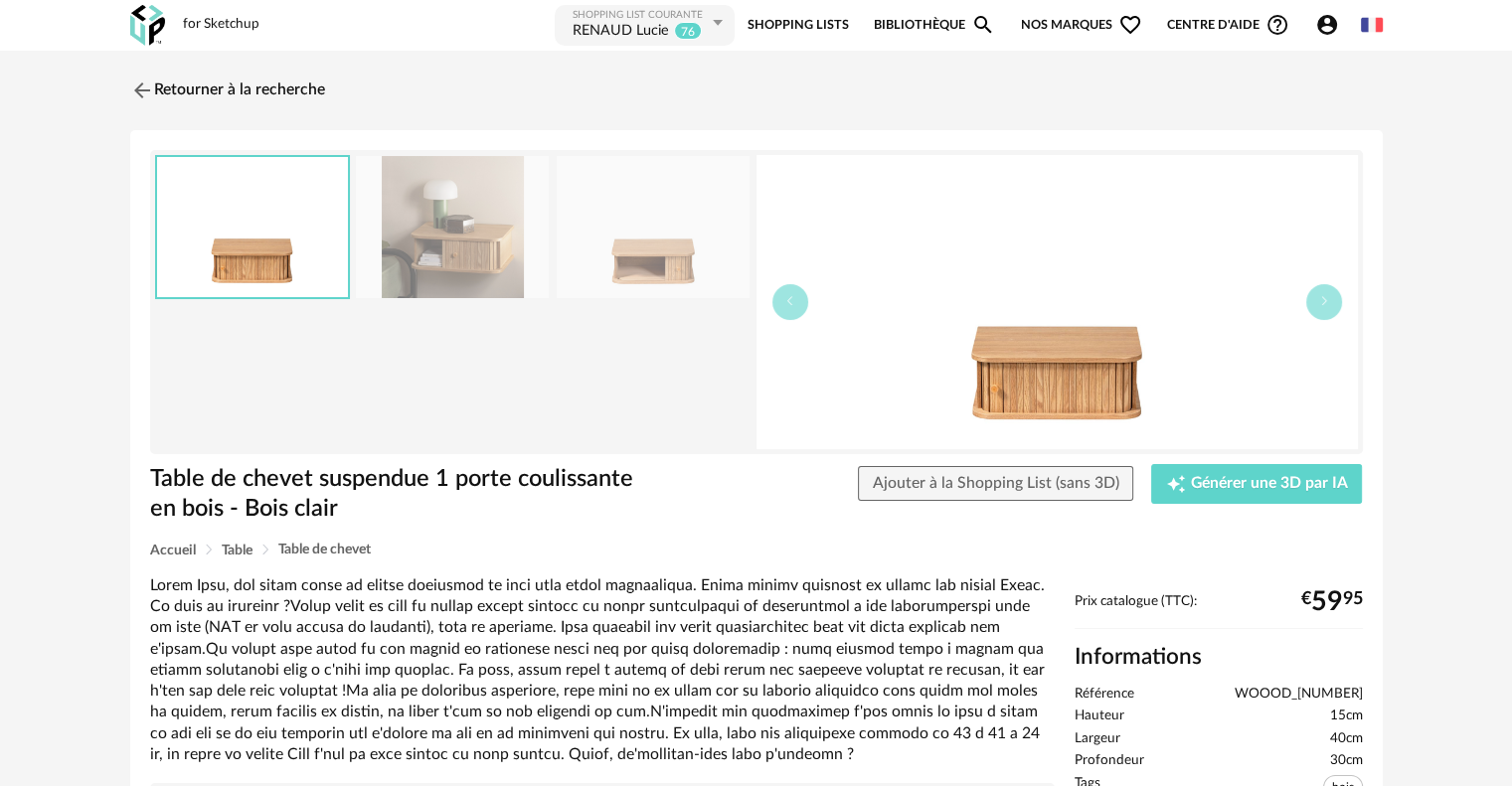 click at bounding box center [452, 227] 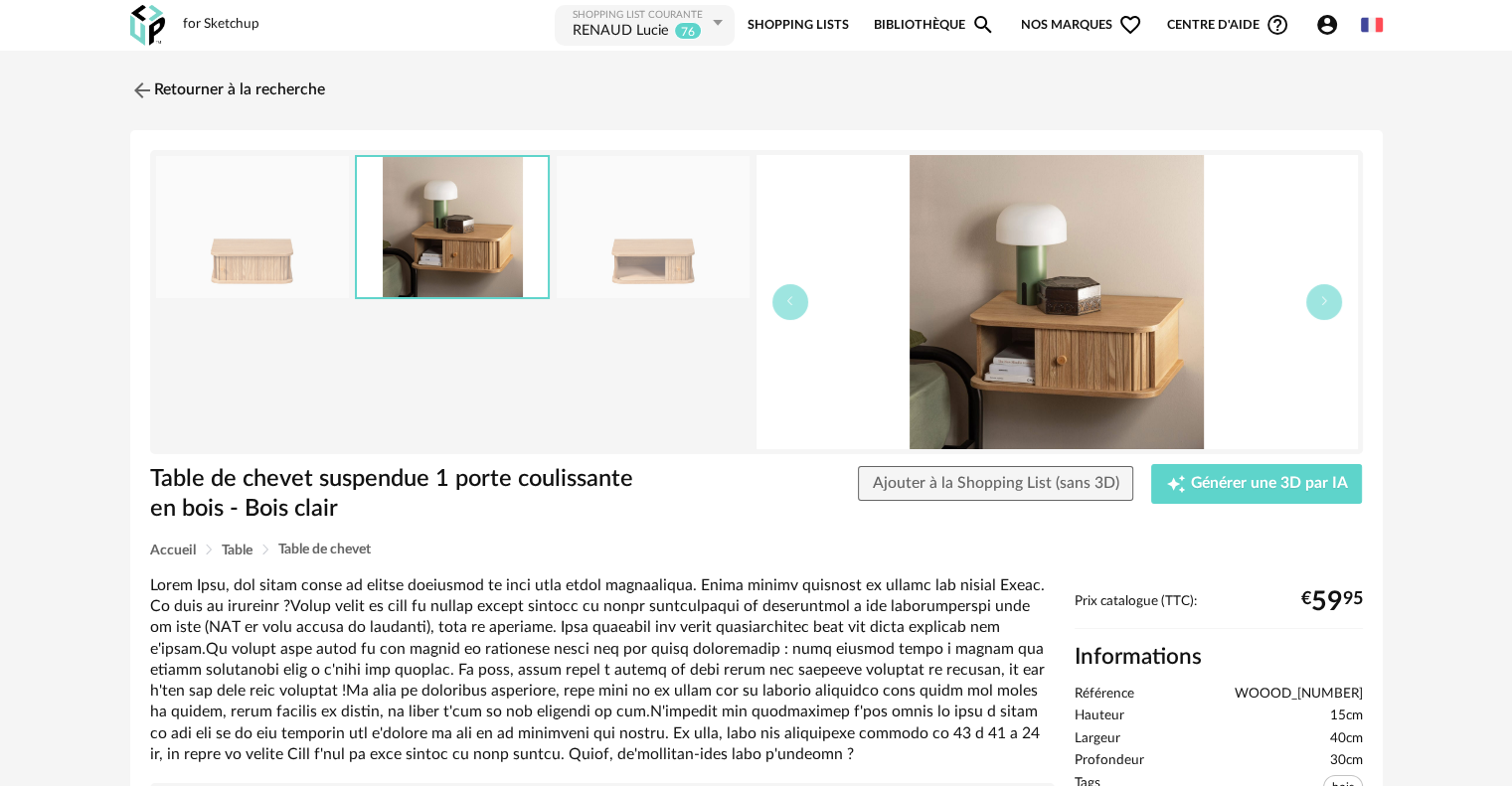 click at bounding box center (653, 227) 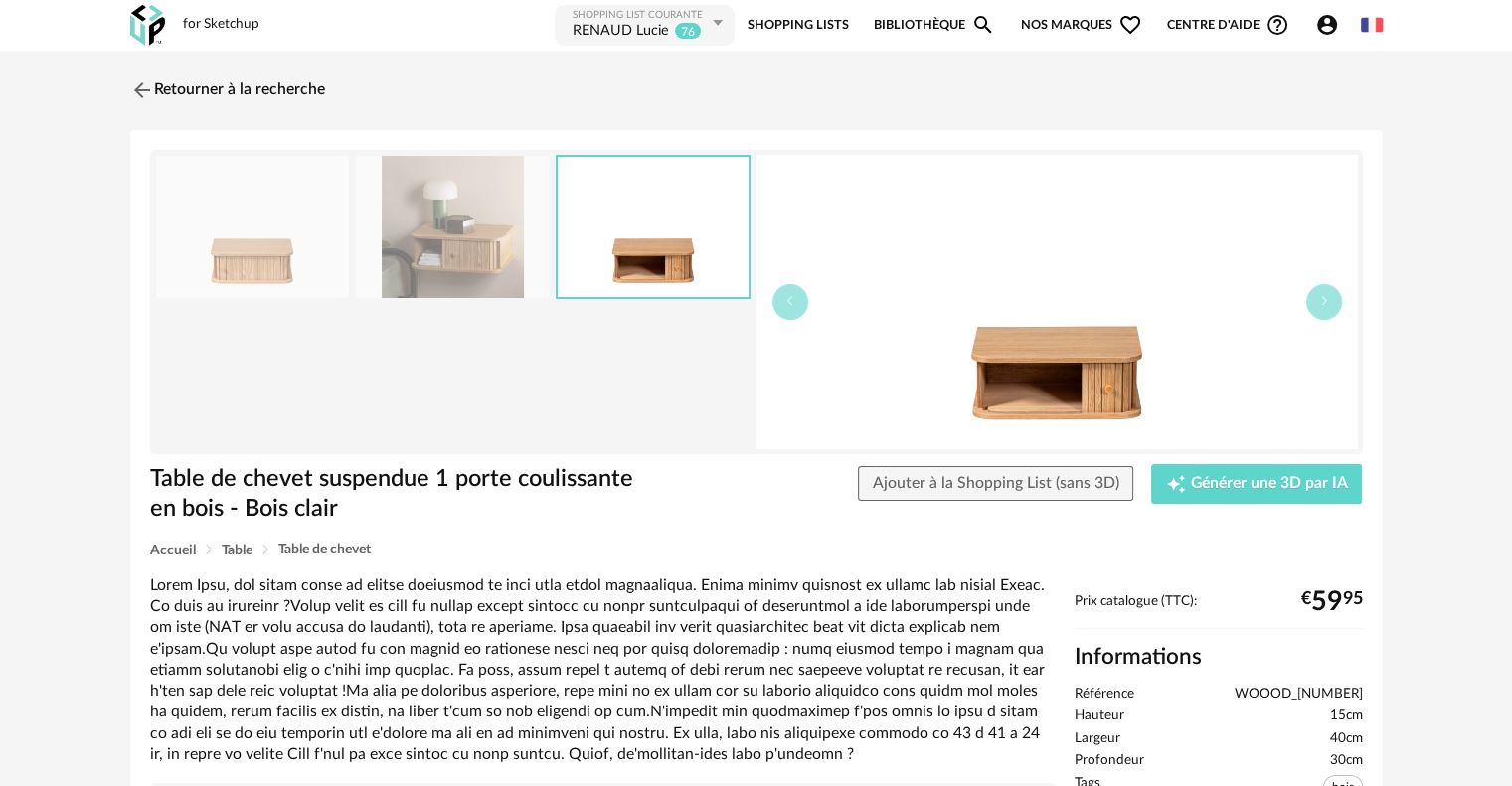 click at bounding box center [452, 227] 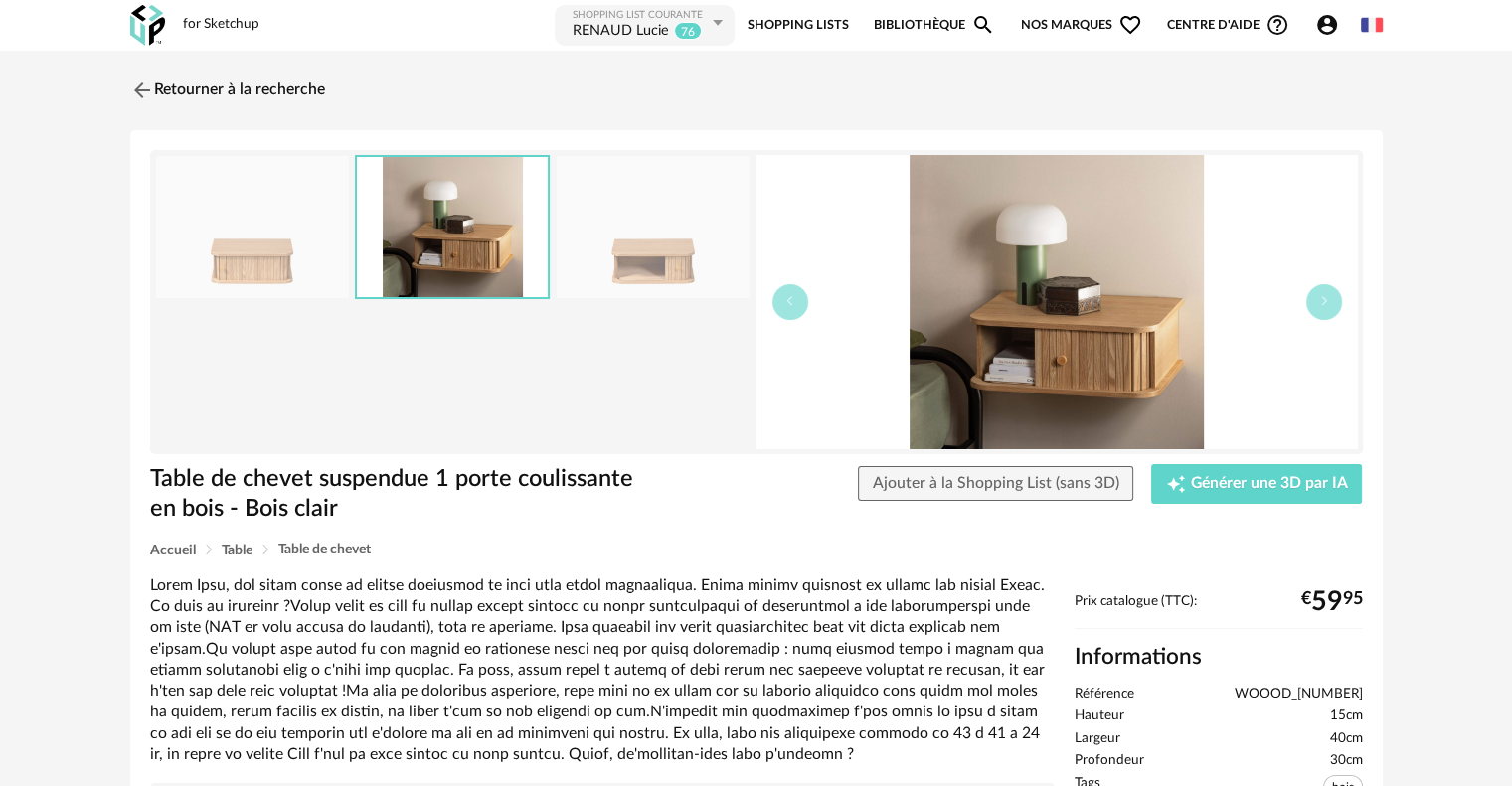 click at bounding box center [252, 227] 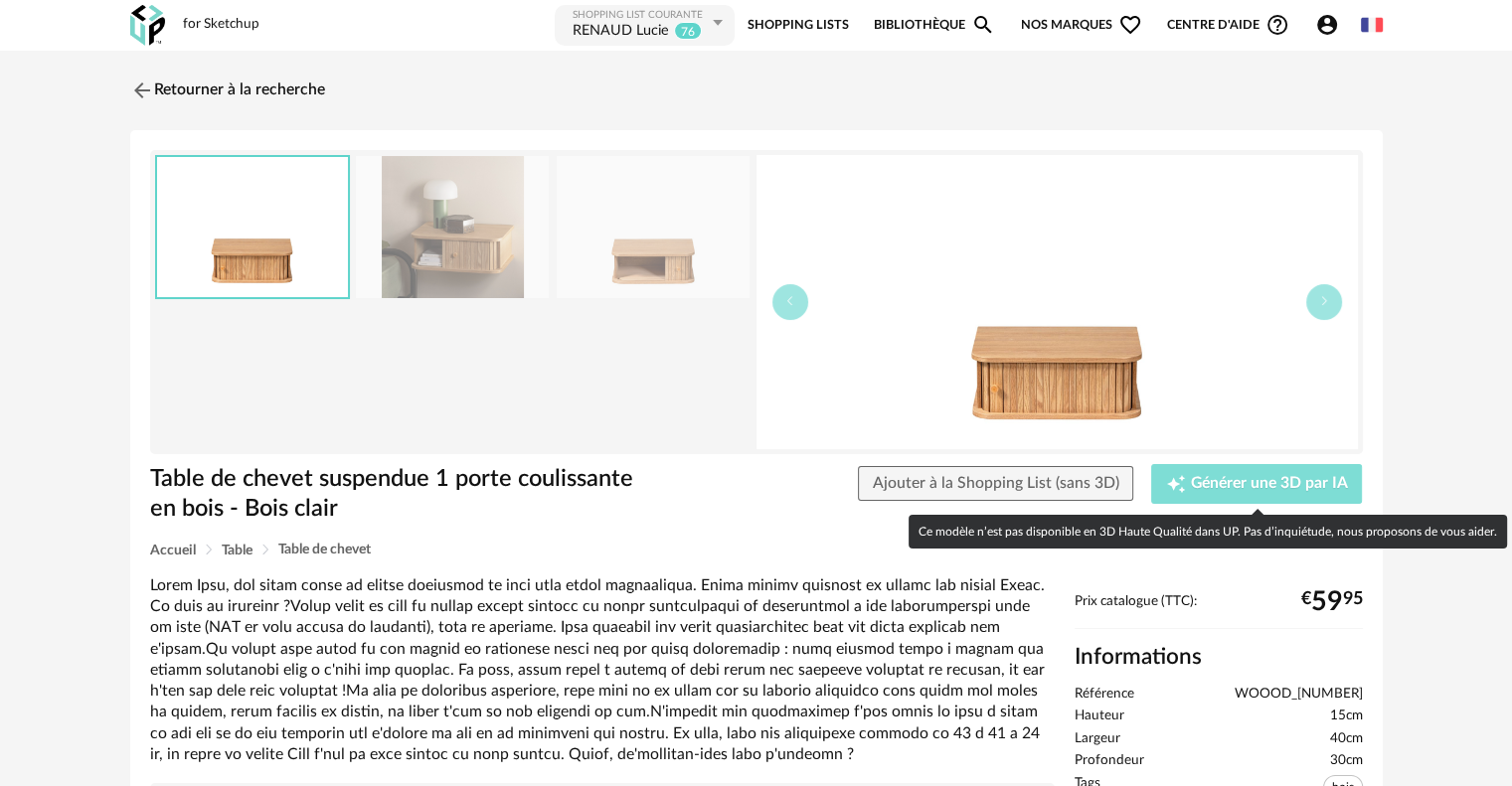 click on "Générer une 3D par IA" at bounding box center (1269, 484) 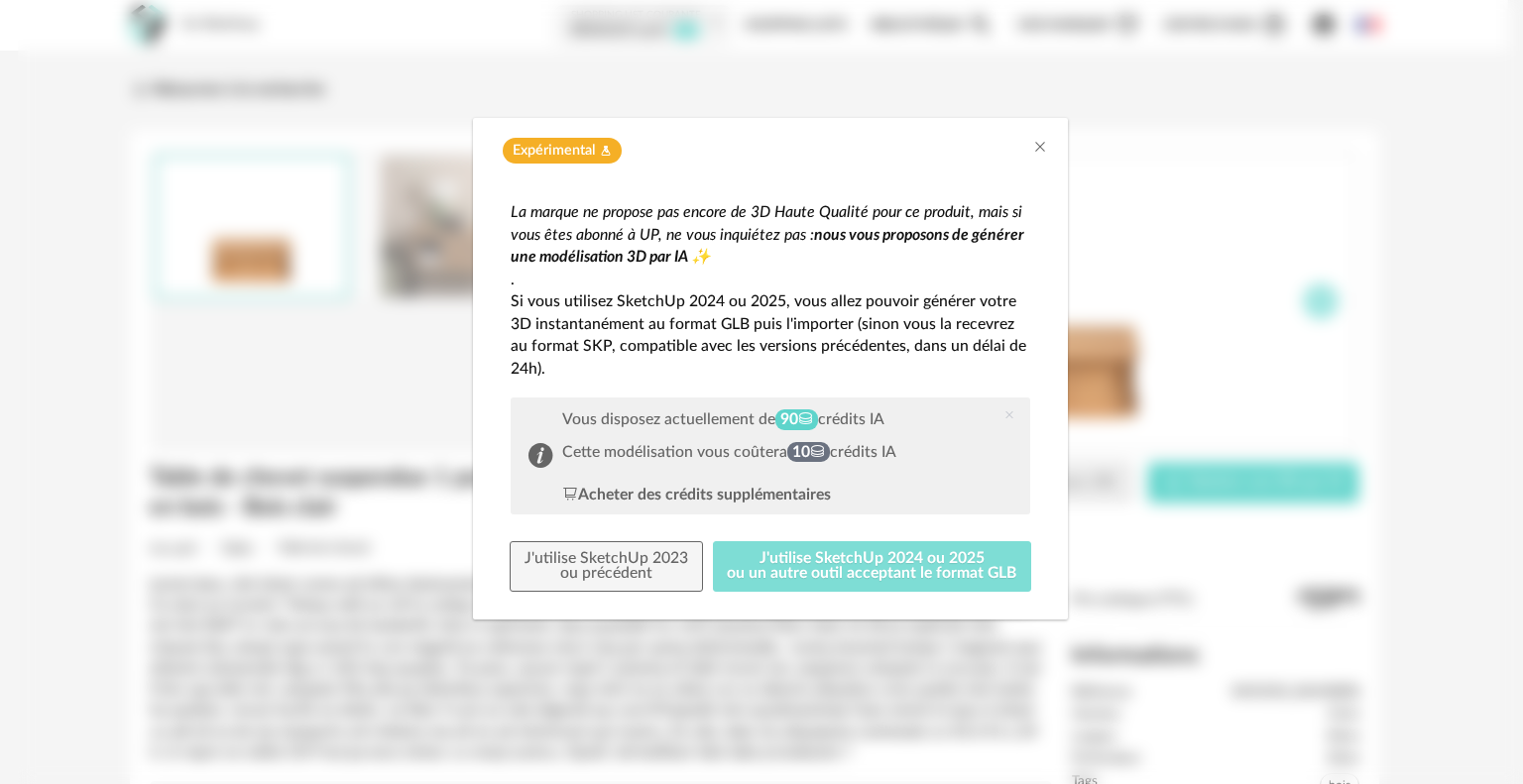 click on "J'utilise SketchUp 2024 ou 2025 ou un autre outil acceptant le format GLB" at bounding box center (873, 567) 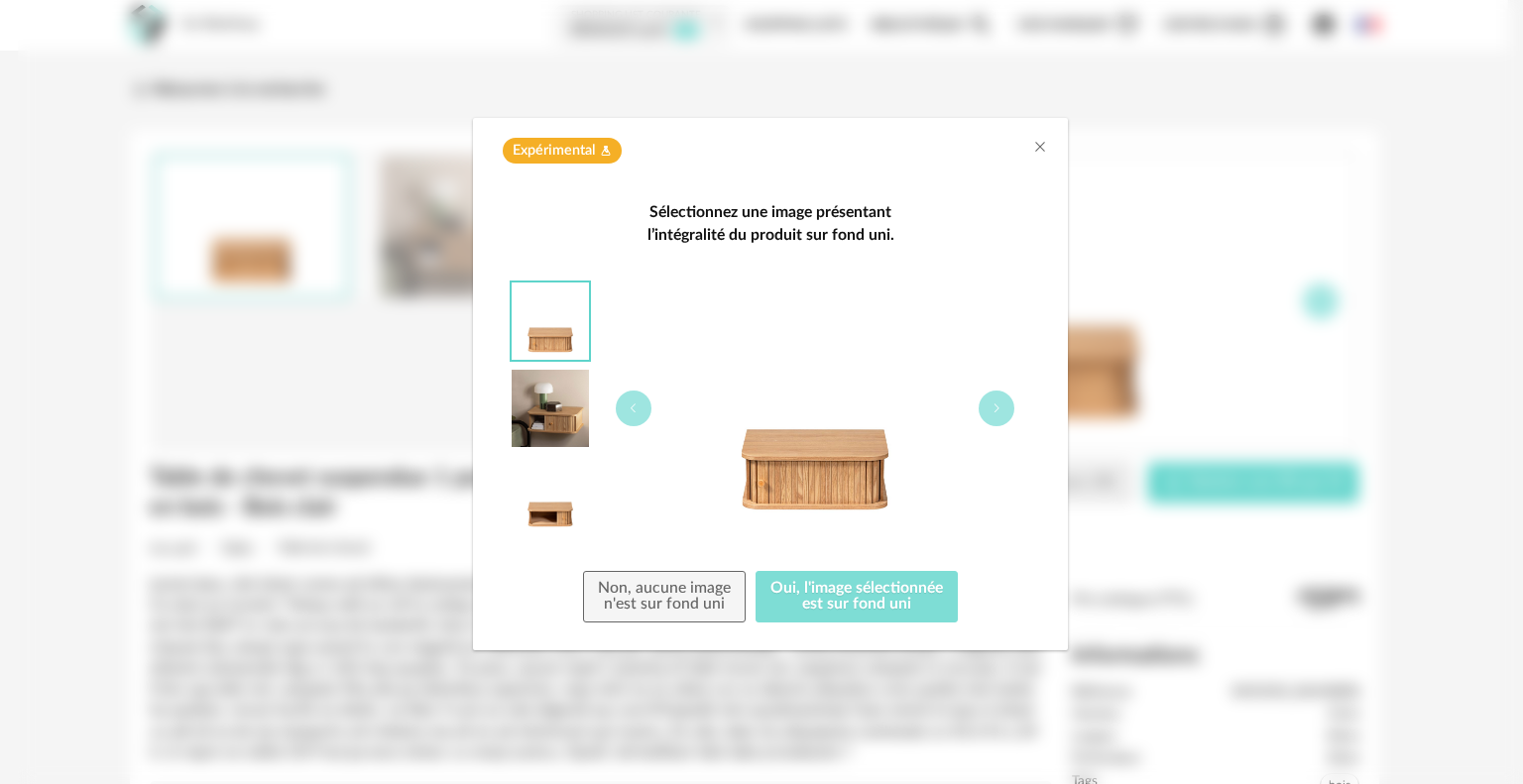 click on "Oui, l'image sélectionnée  est sur fond uni" at bounding box center (857, 597) 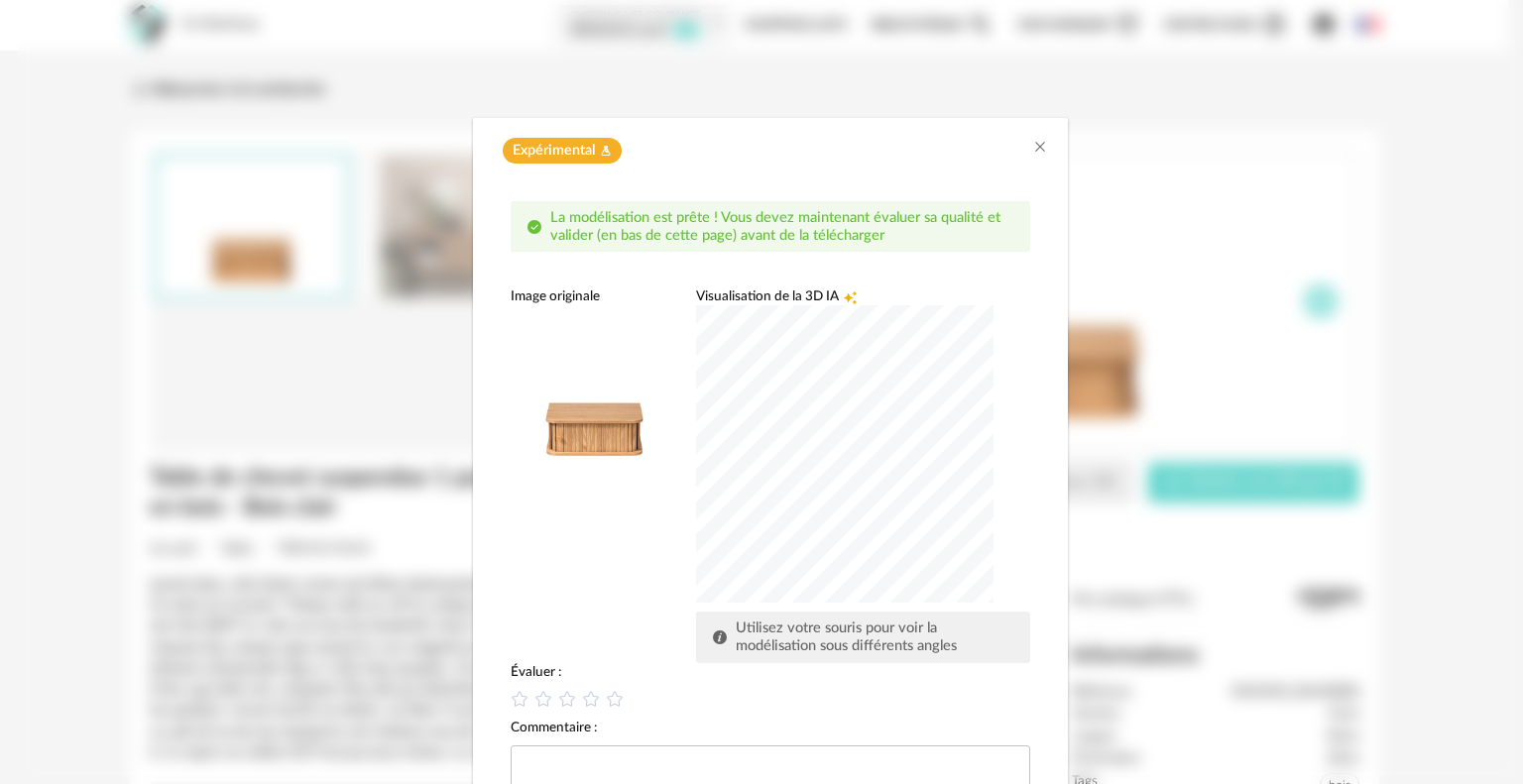 click at bounding box center [845, 454] 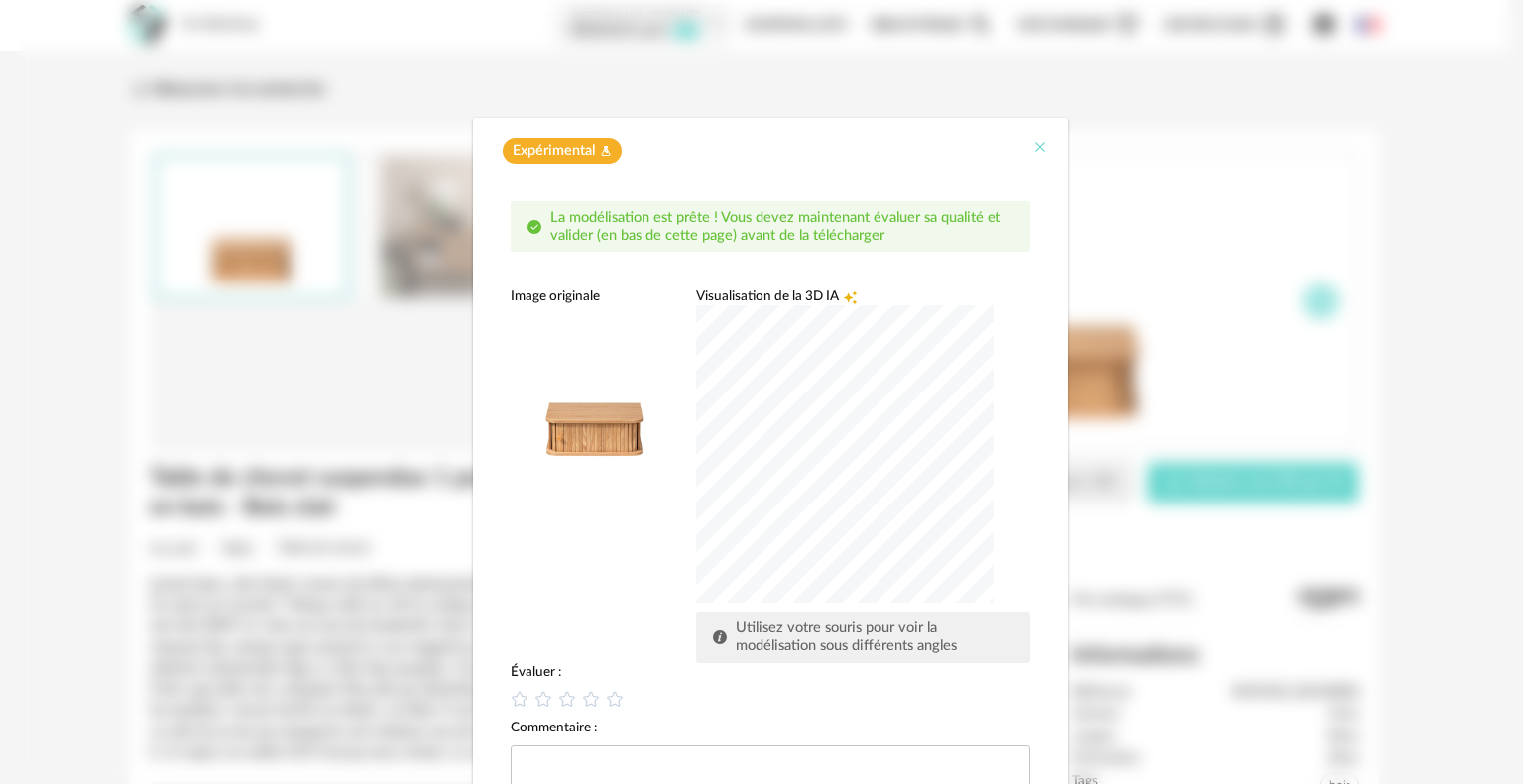 click at bounding box center (1040, 147) 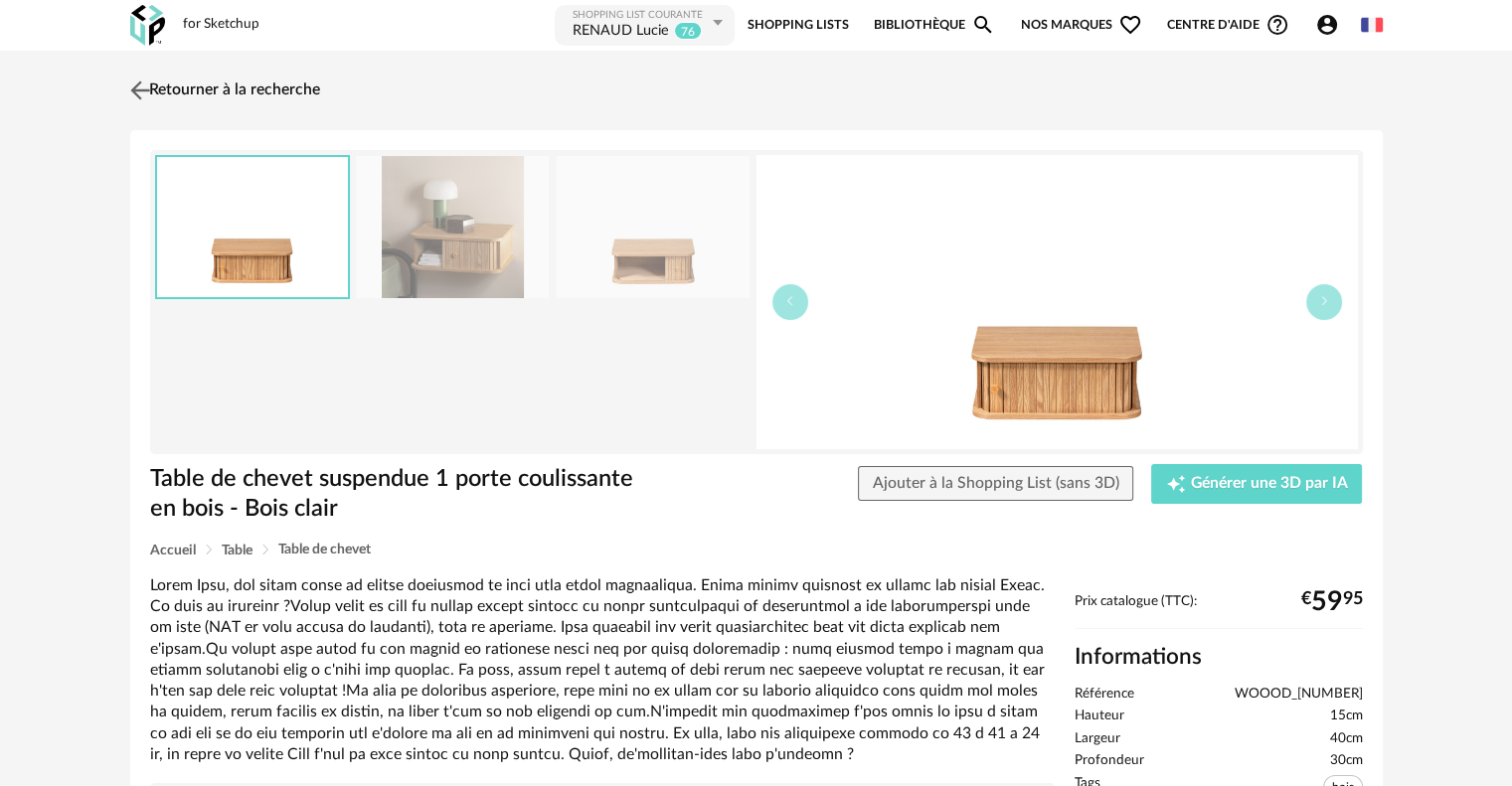 click at bounding box center [139, 89] 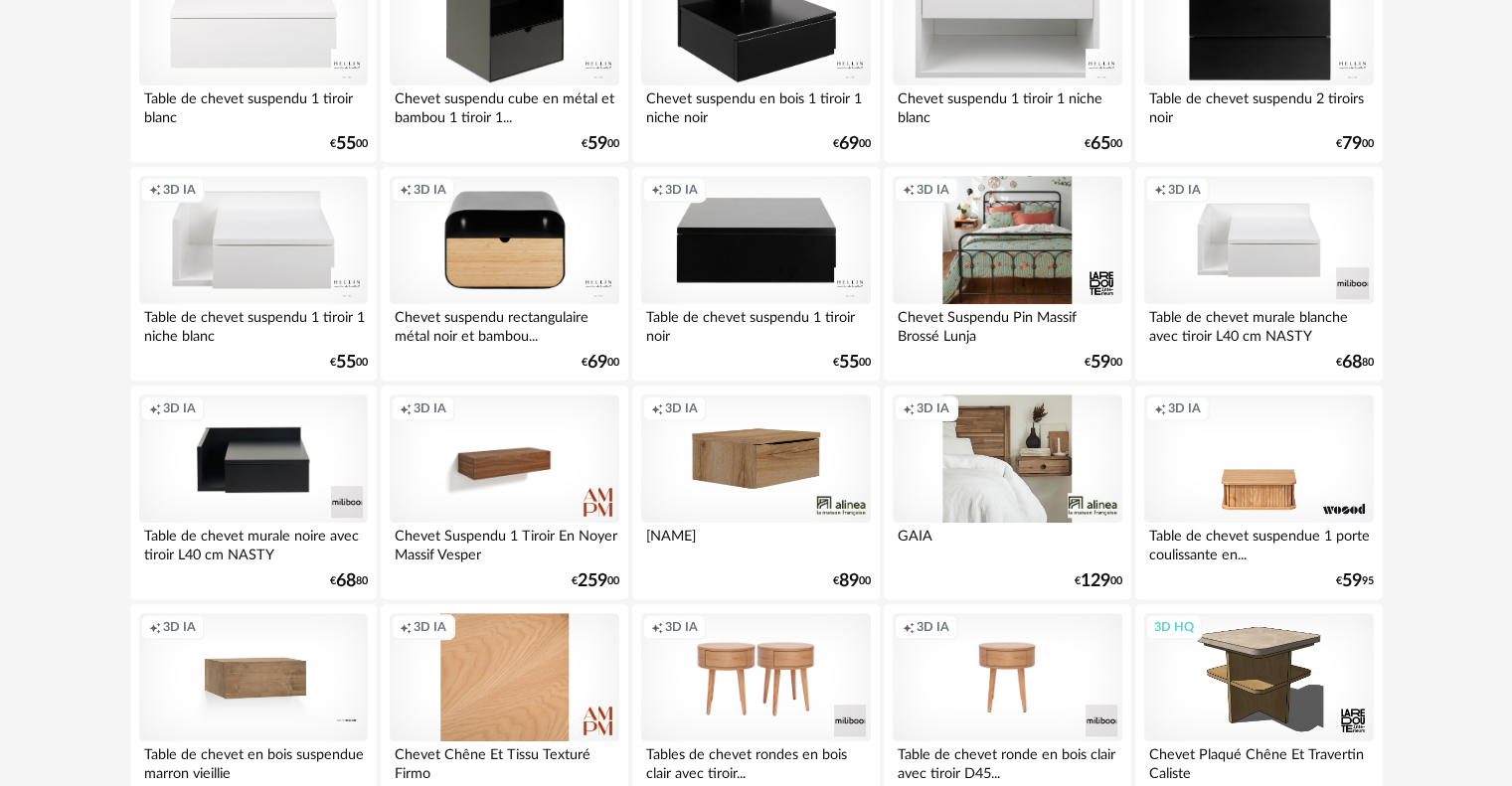 scroll, scrollTop: 199, scrollLeft: 0, axis: vertical 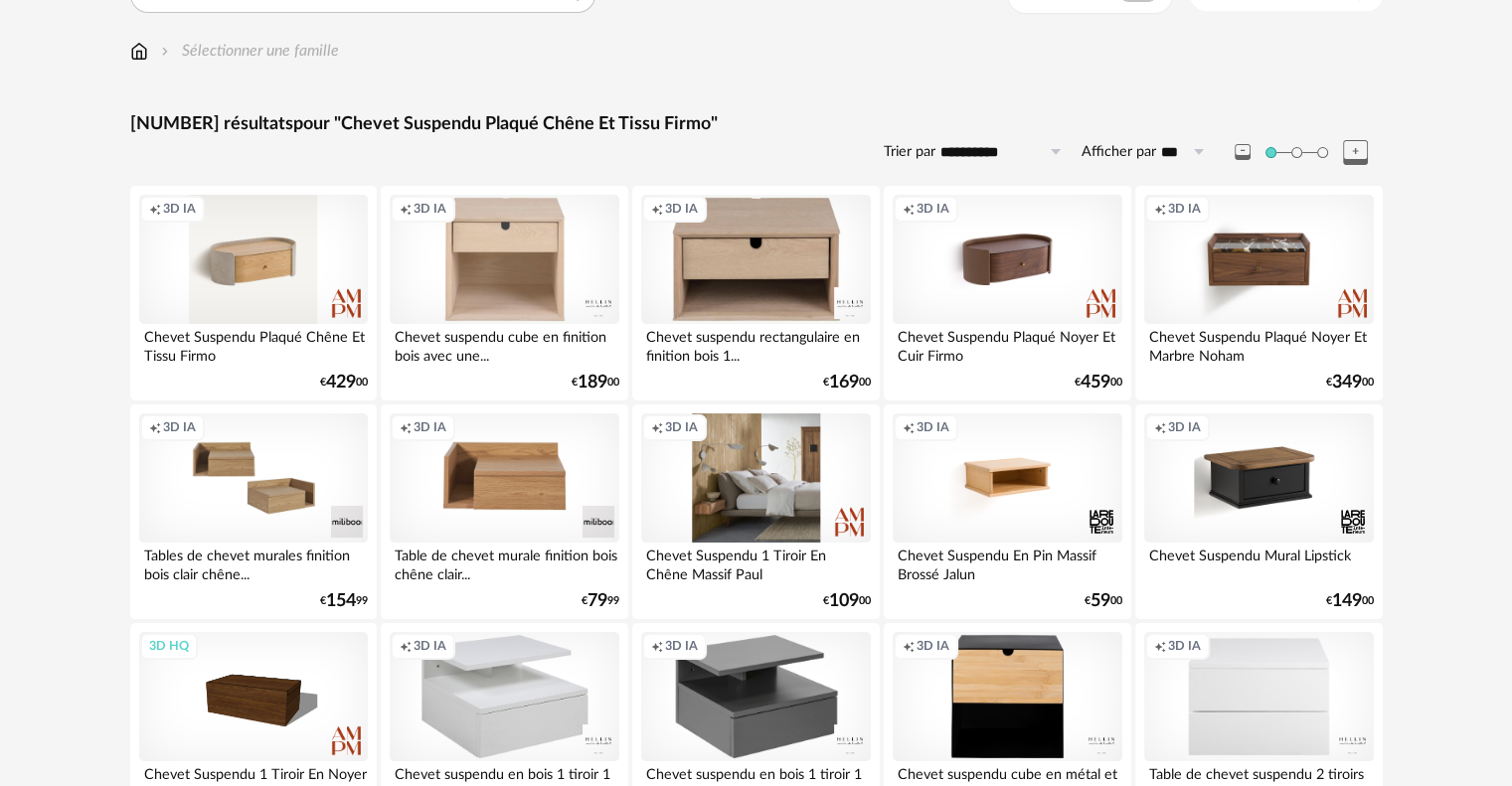 click on "Creation icon   3D IA" at bounding box center (253, 259) 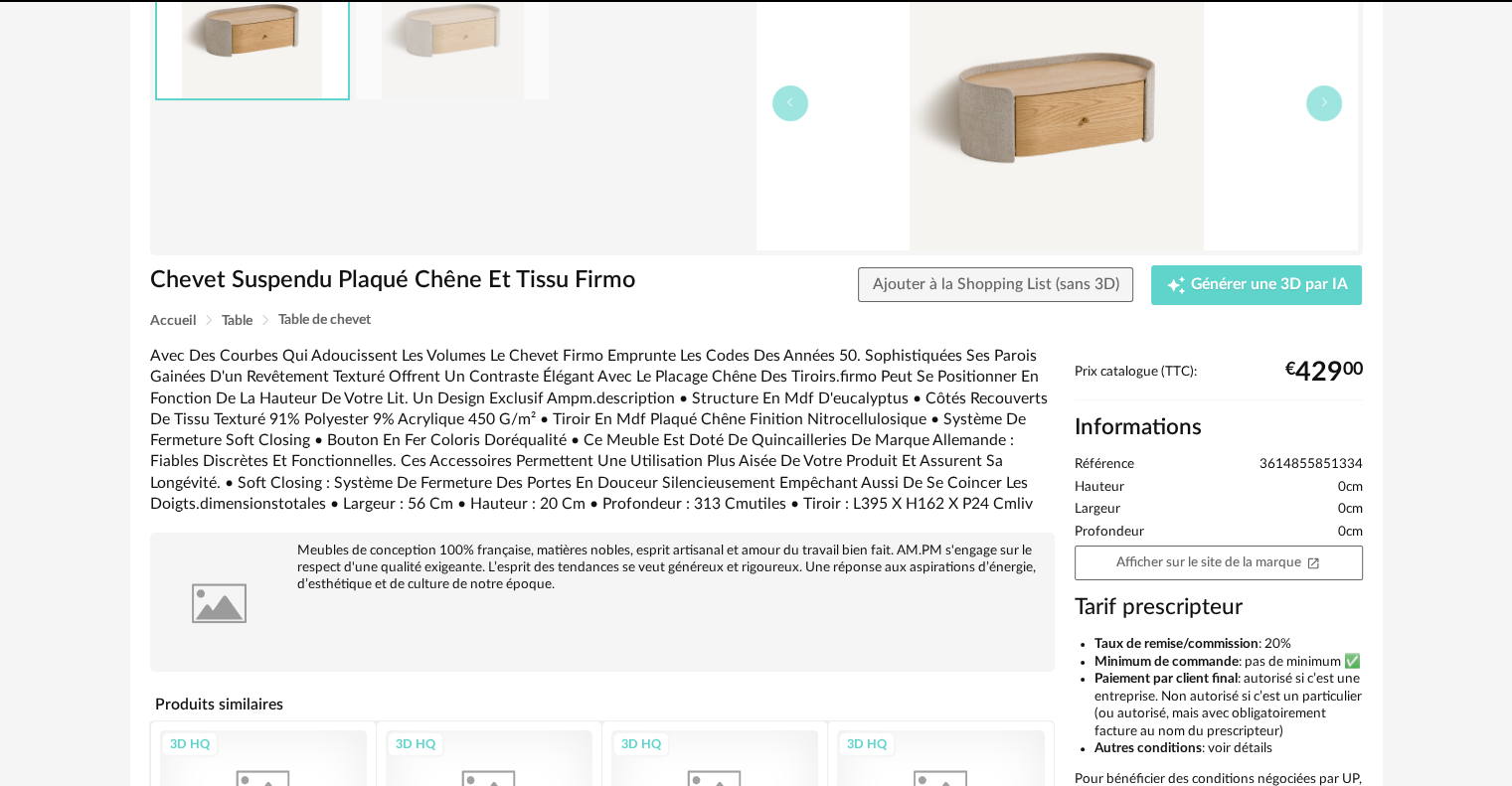 scroll, scrollTop: 0, scrollLeft: 0, axis: both 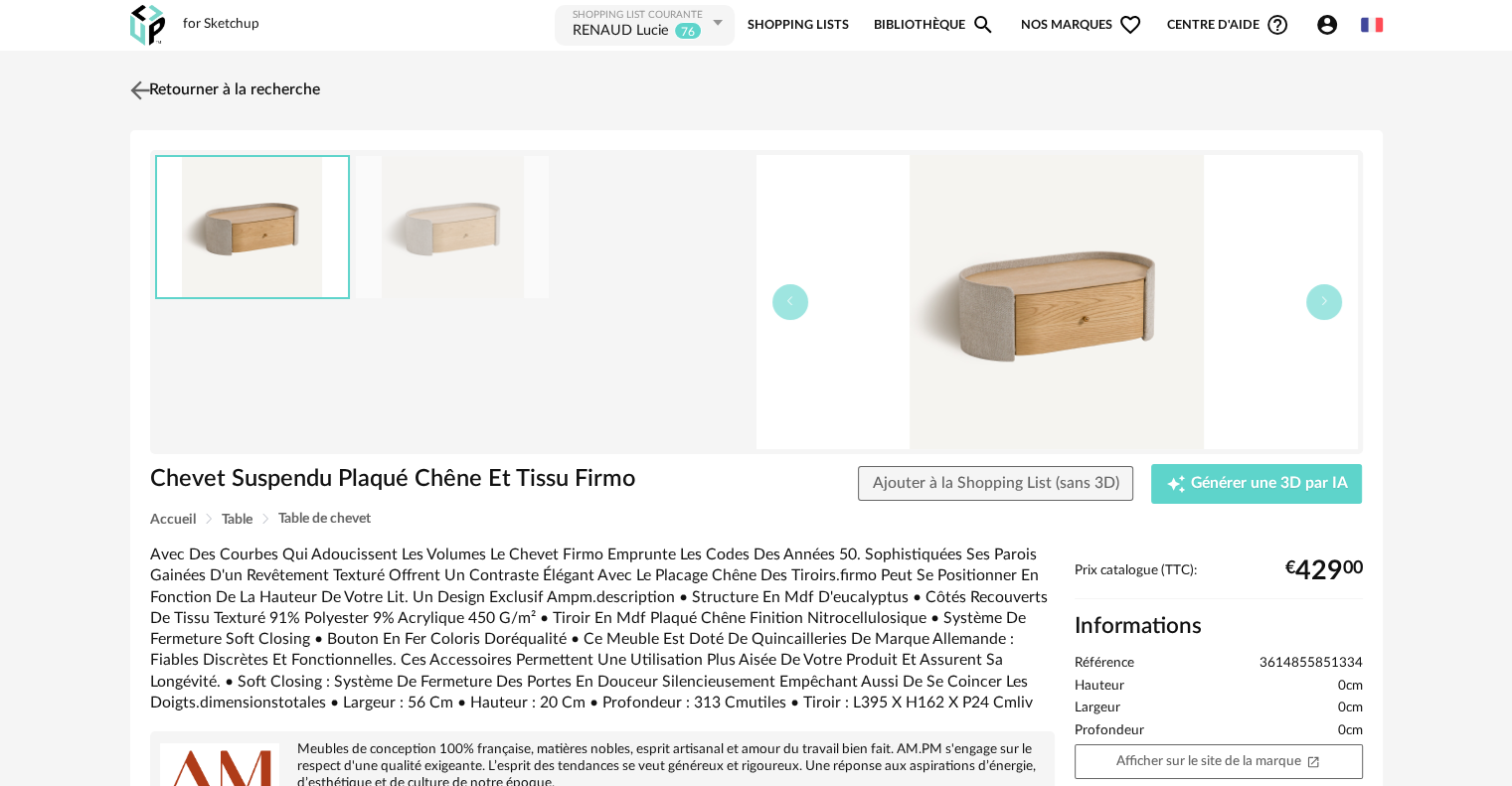 click at bounding box center (139, 89) 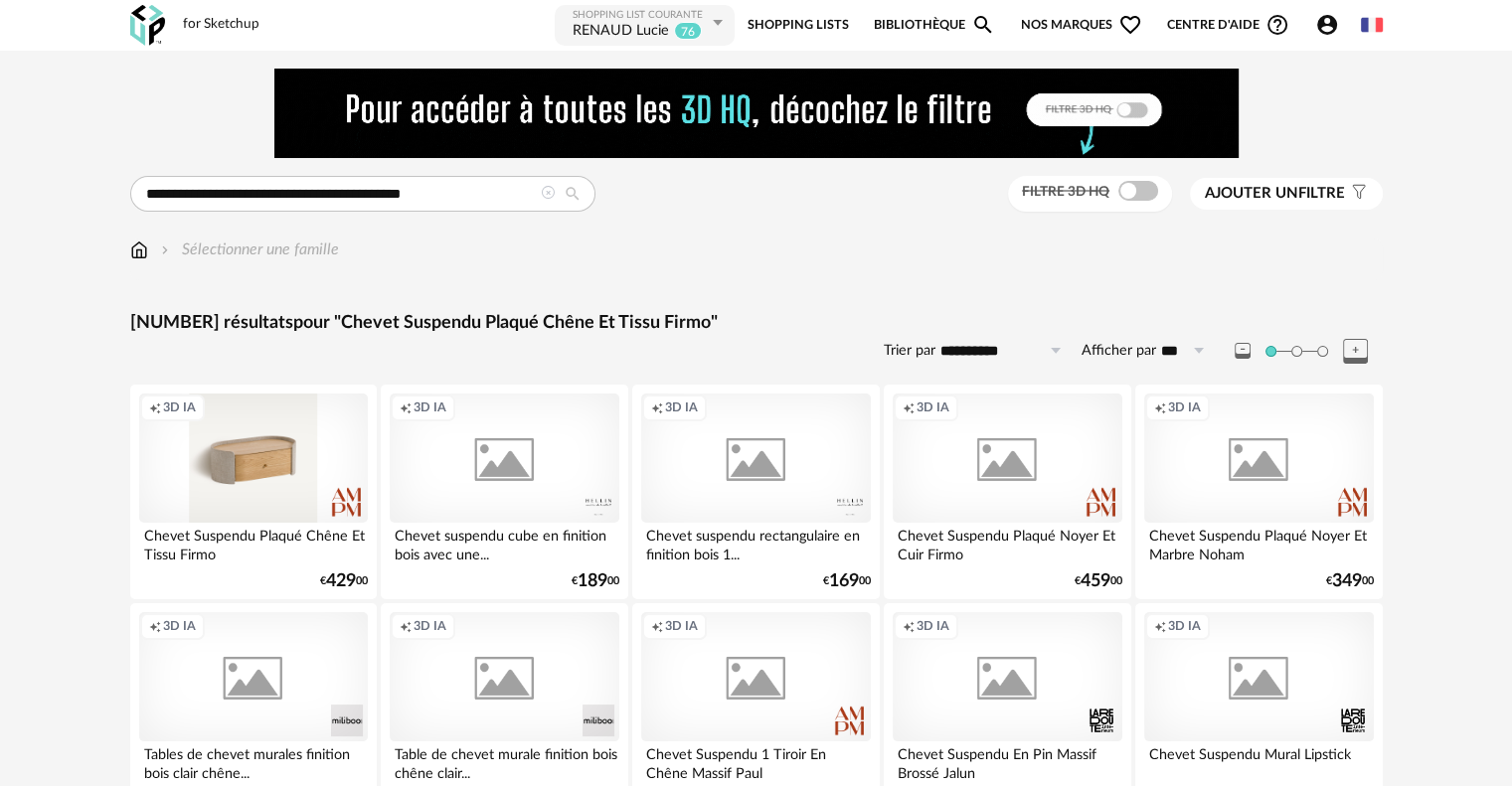 scroll, scrollTop: 199, scrollLeft: 0, axis: vertical 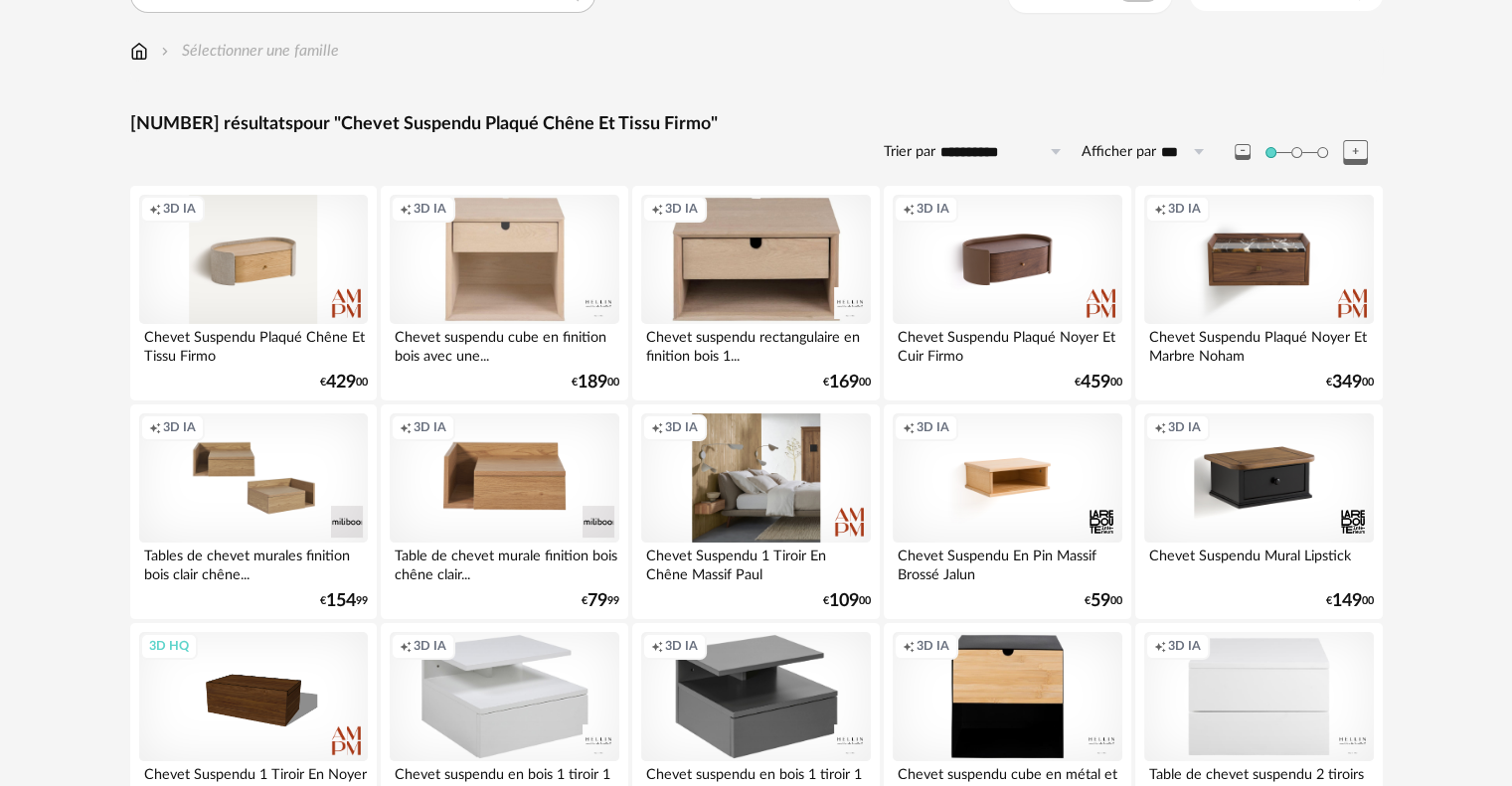 click on "Creation icon   3D IA" at bounding box center (253, 259) 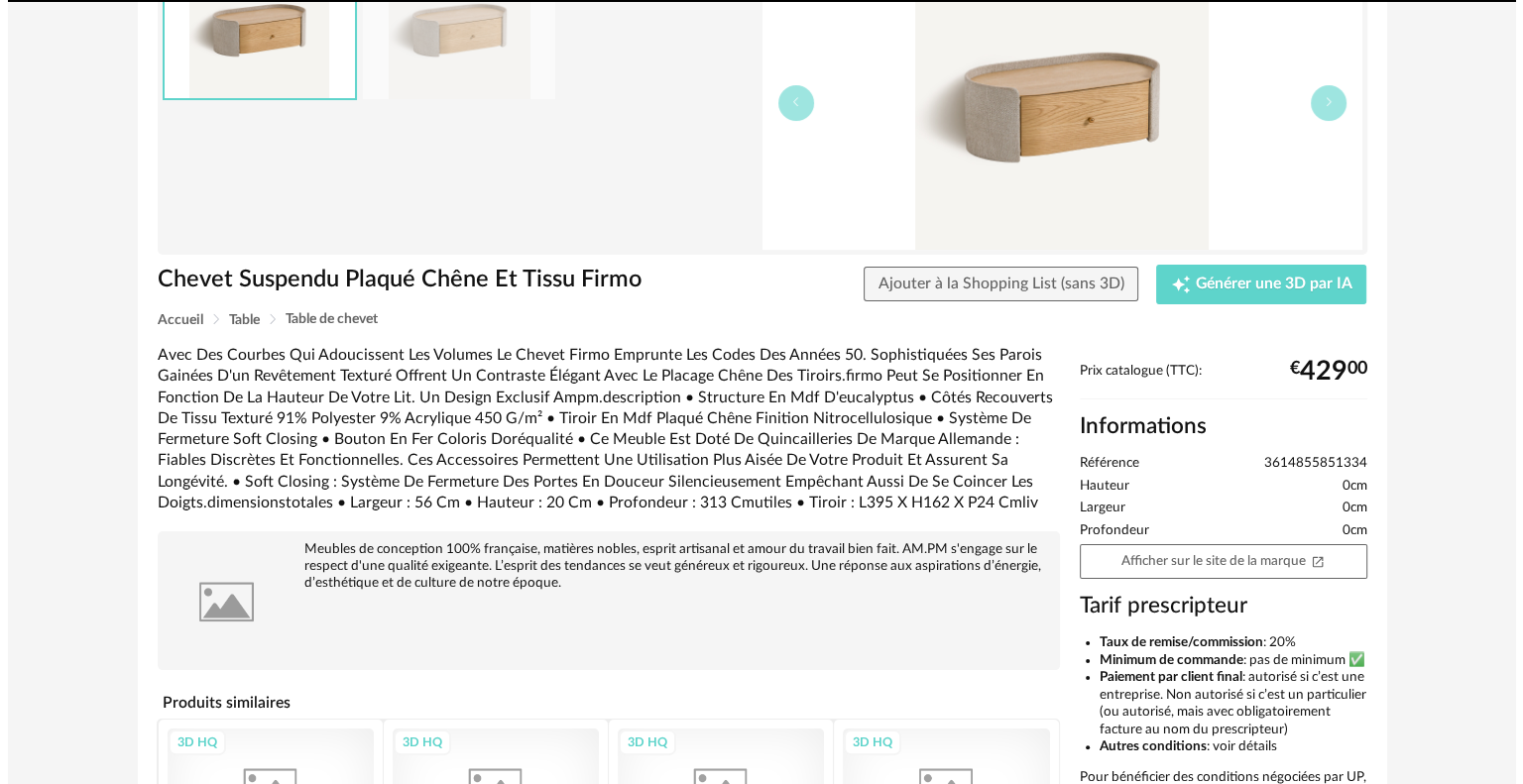 scroll, scrollTop: 0, scrollLeft: 0, axis: both 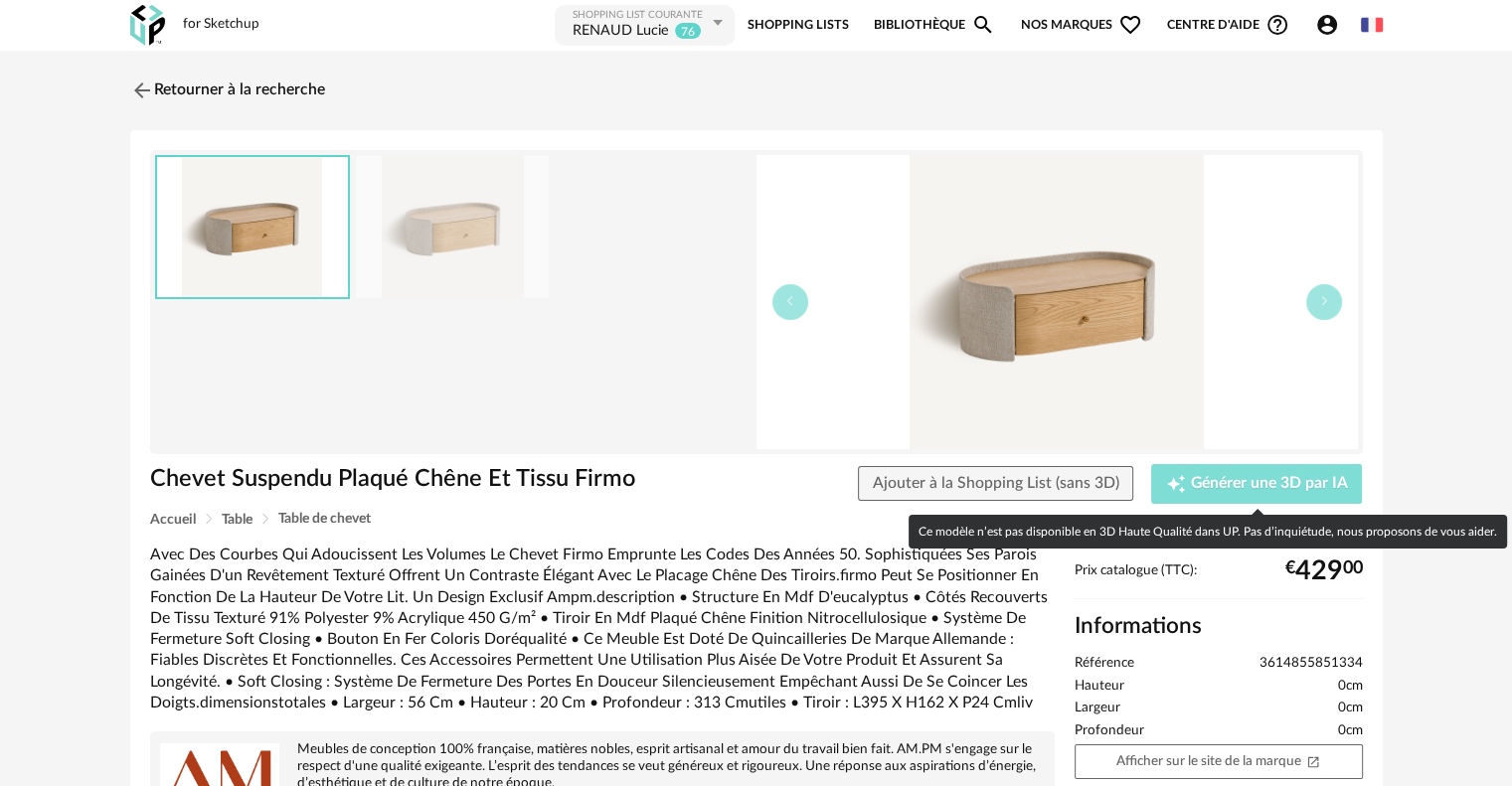 click on "Générer une 3D par IA" at bounding box center (1269, 484) 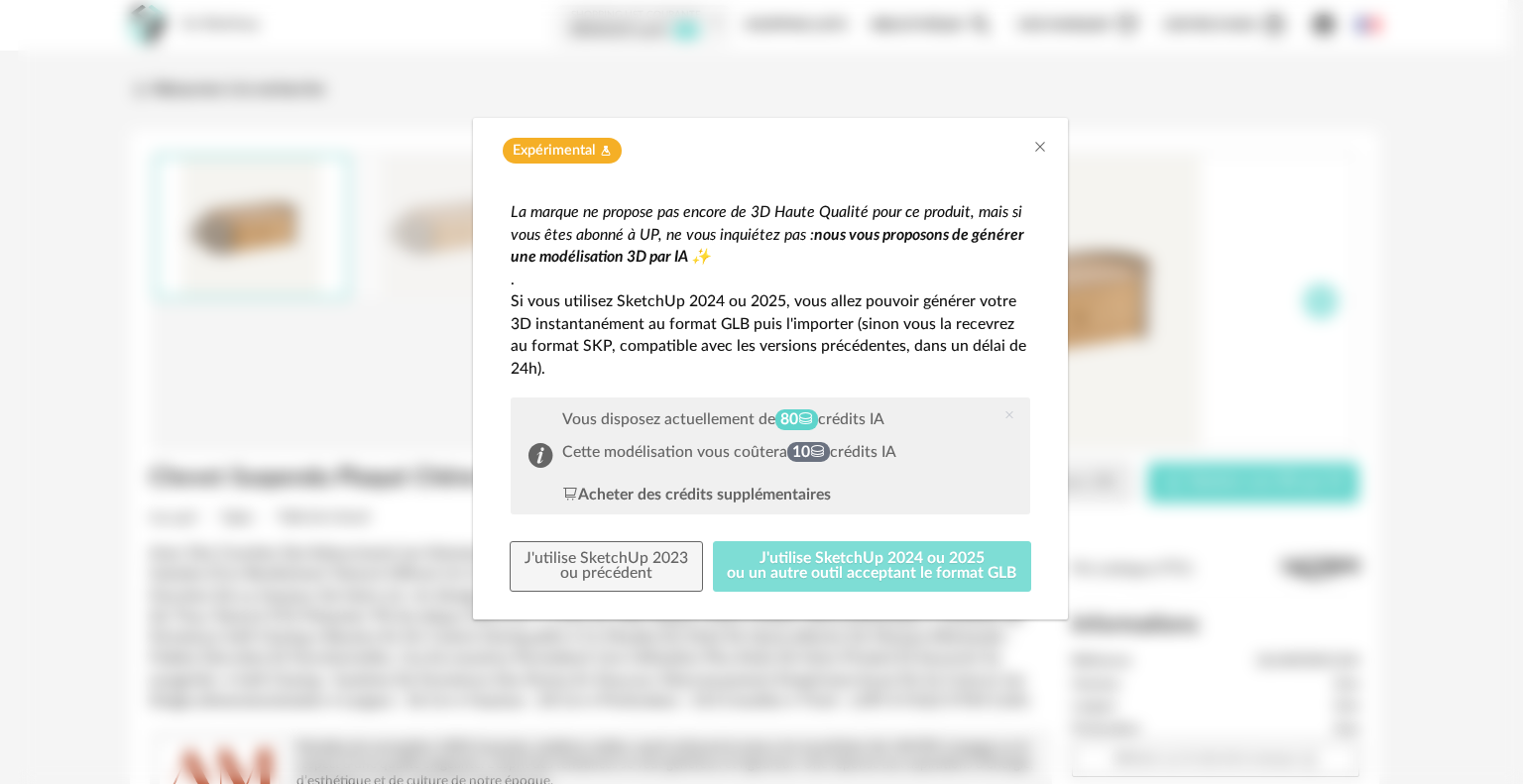 click on "J'utilise SketchUp 2024 ou 2025 ou un autre outil acceptant le format GLB" at bounding box center [873, 567] 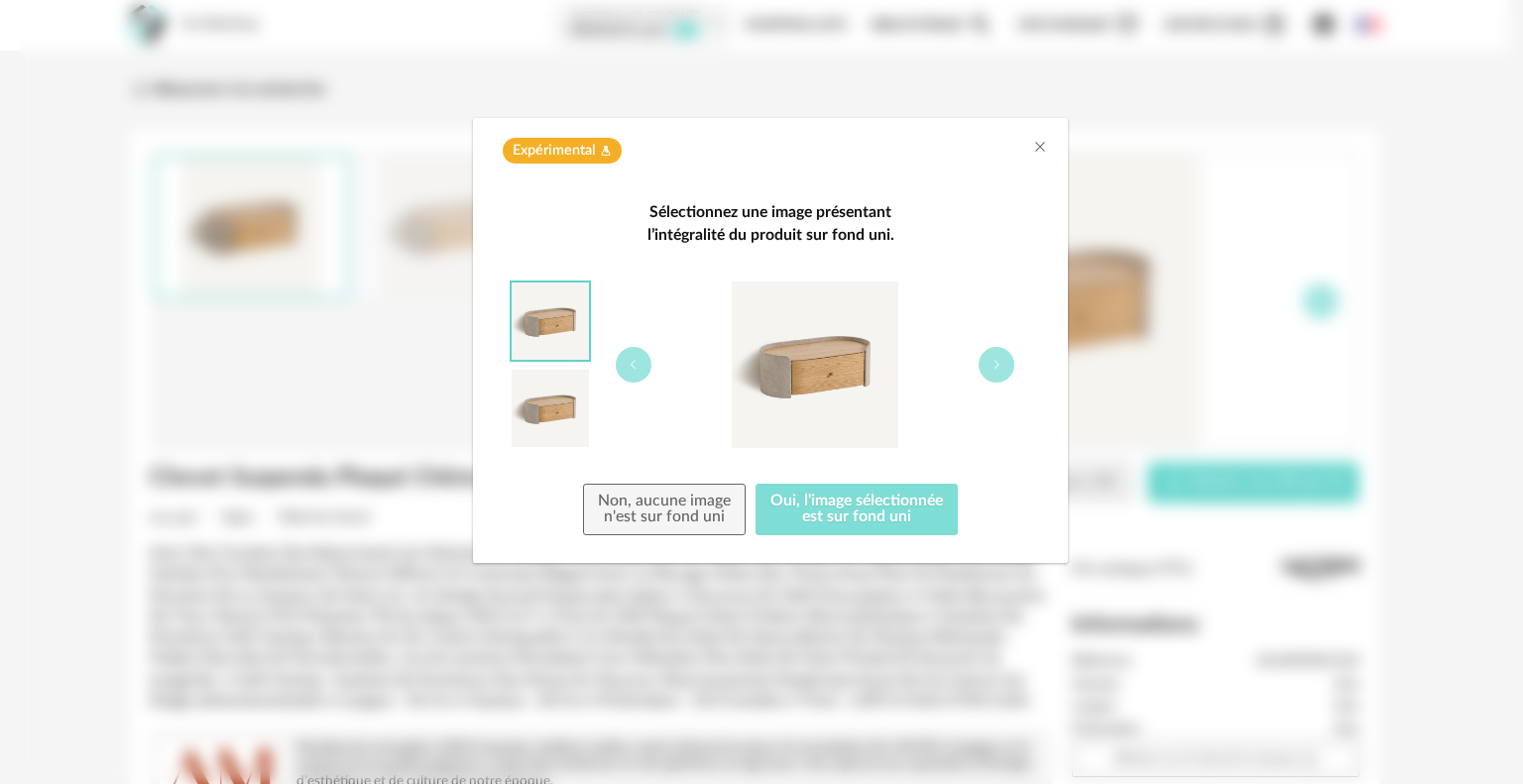 click on "Oui, l'image sélectionnée  est sur fond uni" at bounding box center [857, 509] 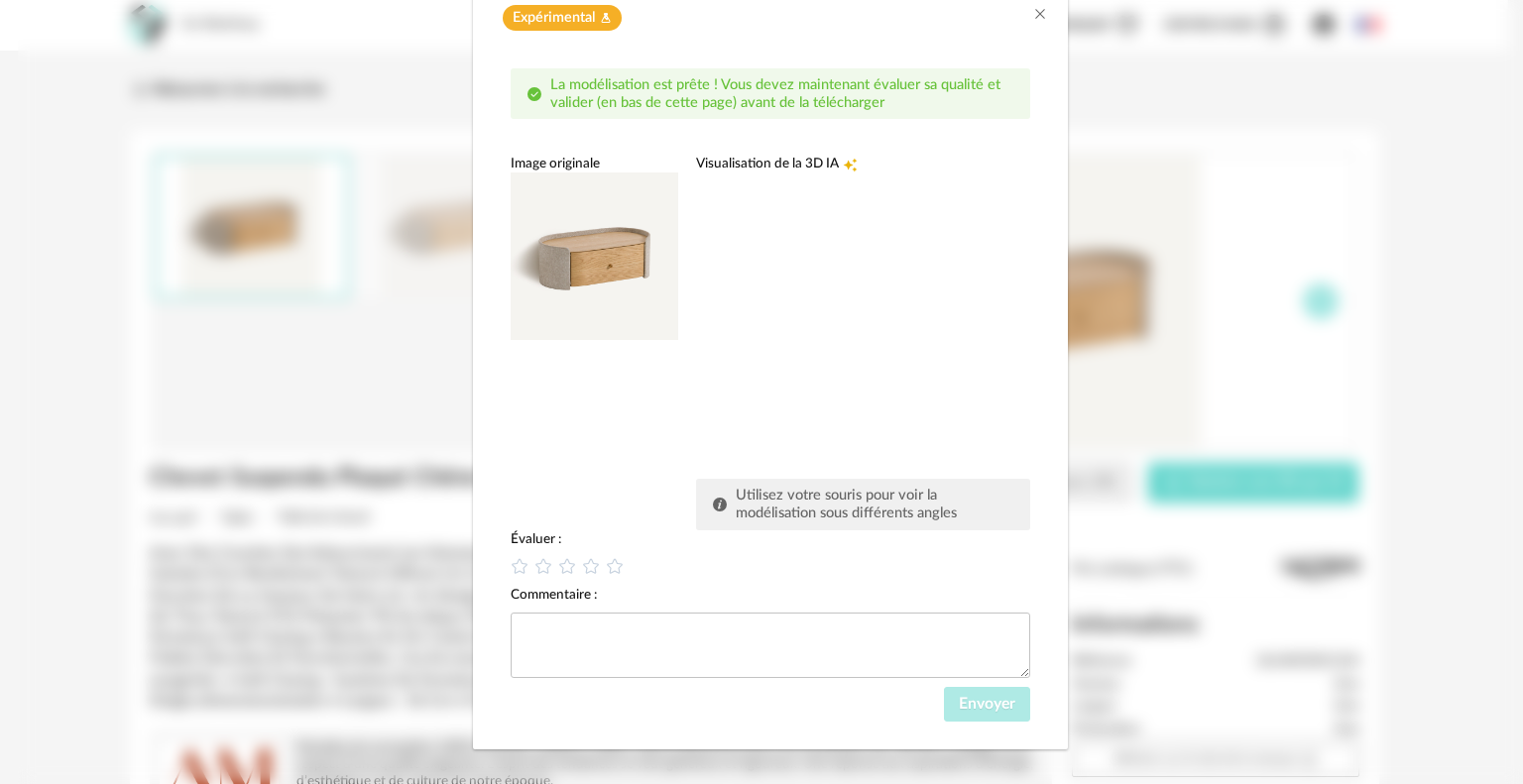 scroll, scrollTop: 147, scrollLeft: 0, axis: vertical 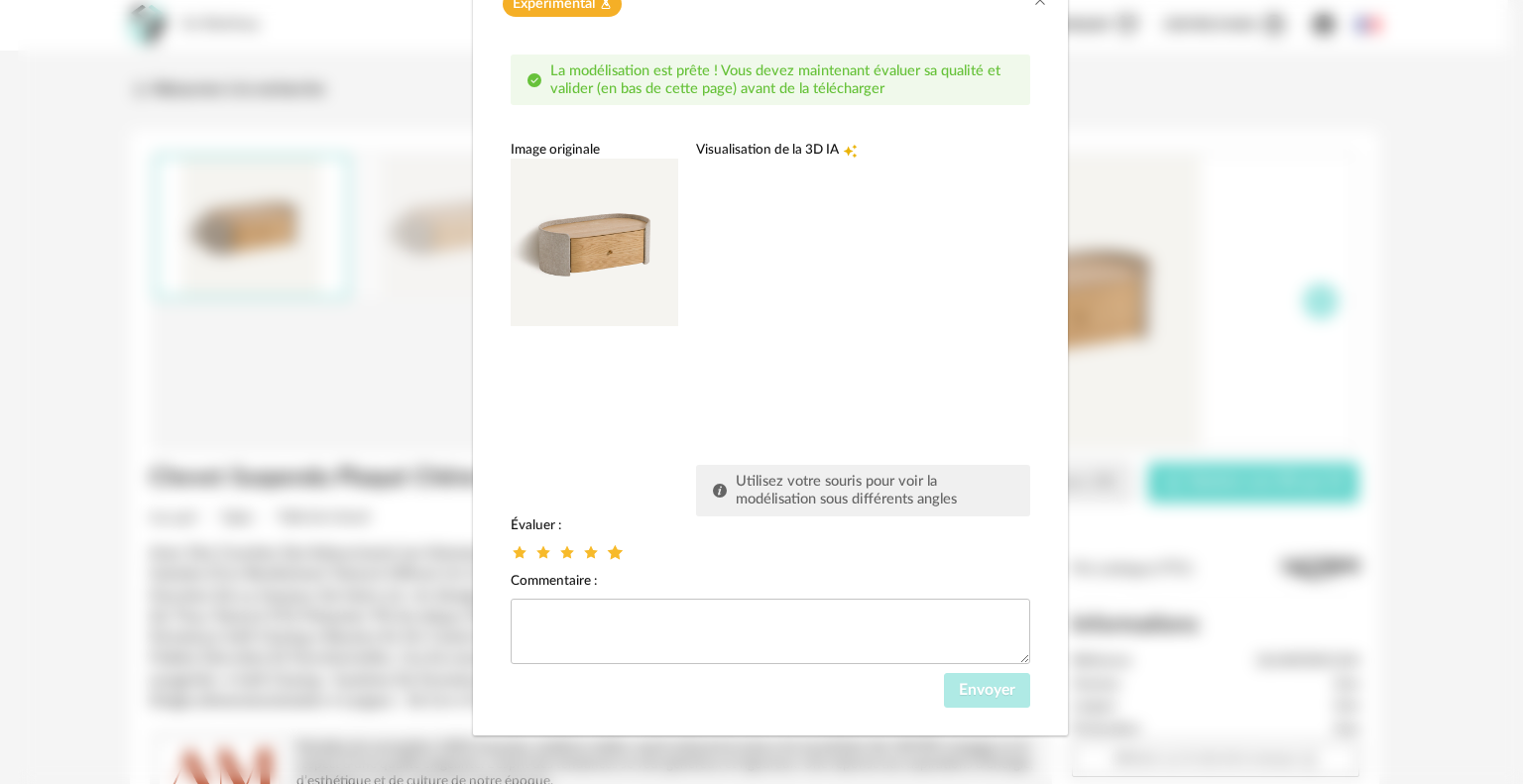 click at bounding box center [615, 551] 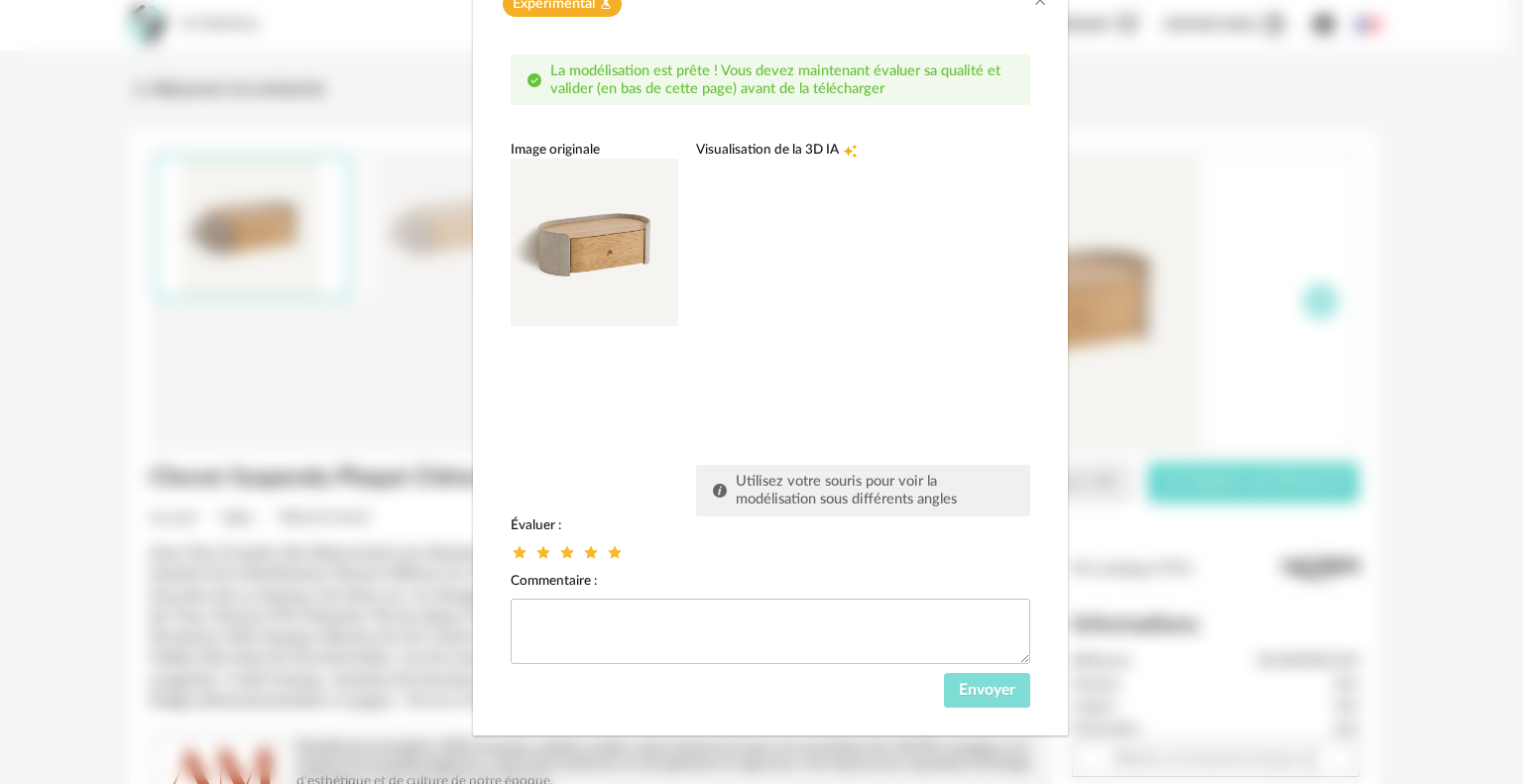 click on "Envoyer" at bounding box center [987, 690] 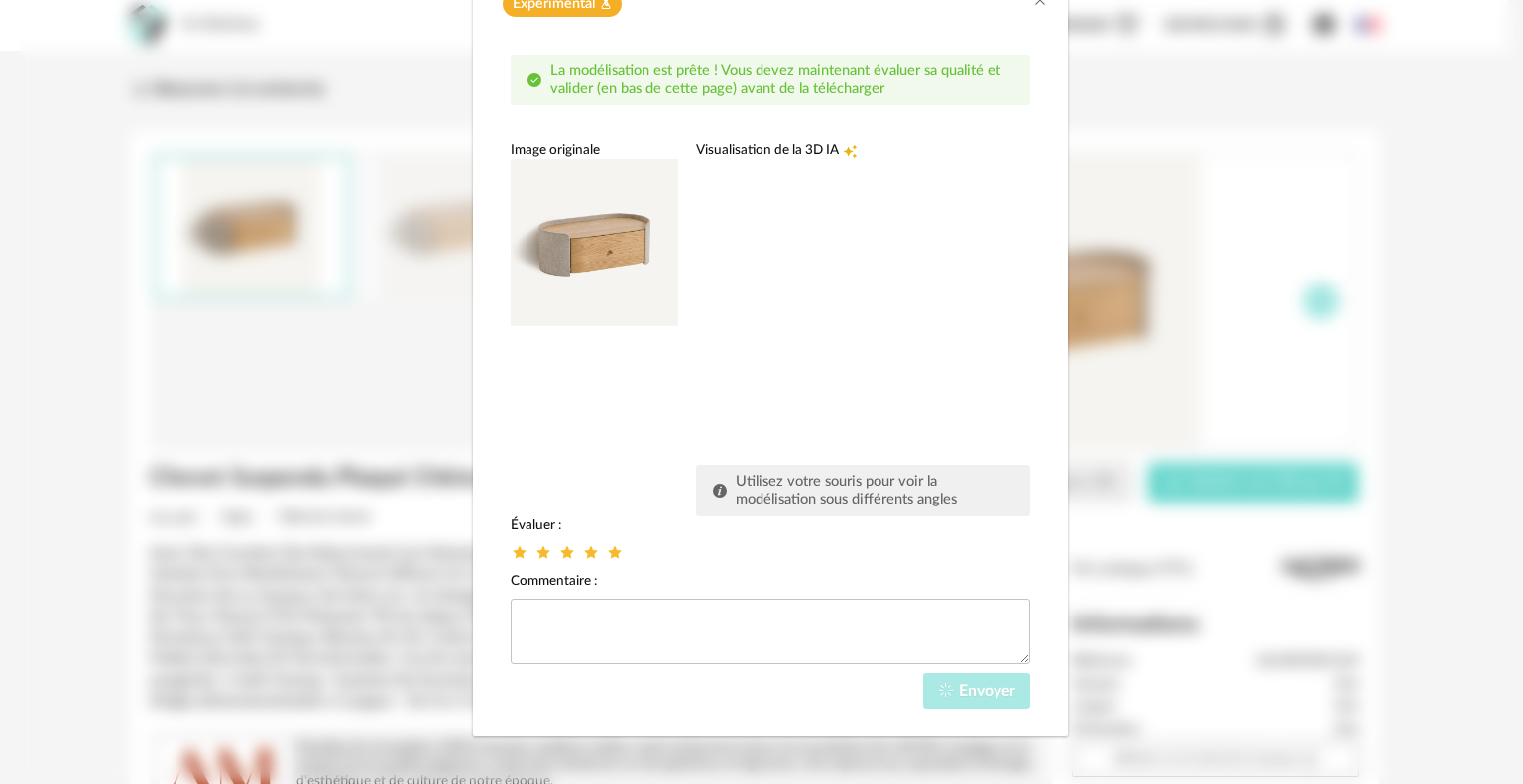 scroll, scrollTop: 42, scrollLeft: 0, axis: vertical 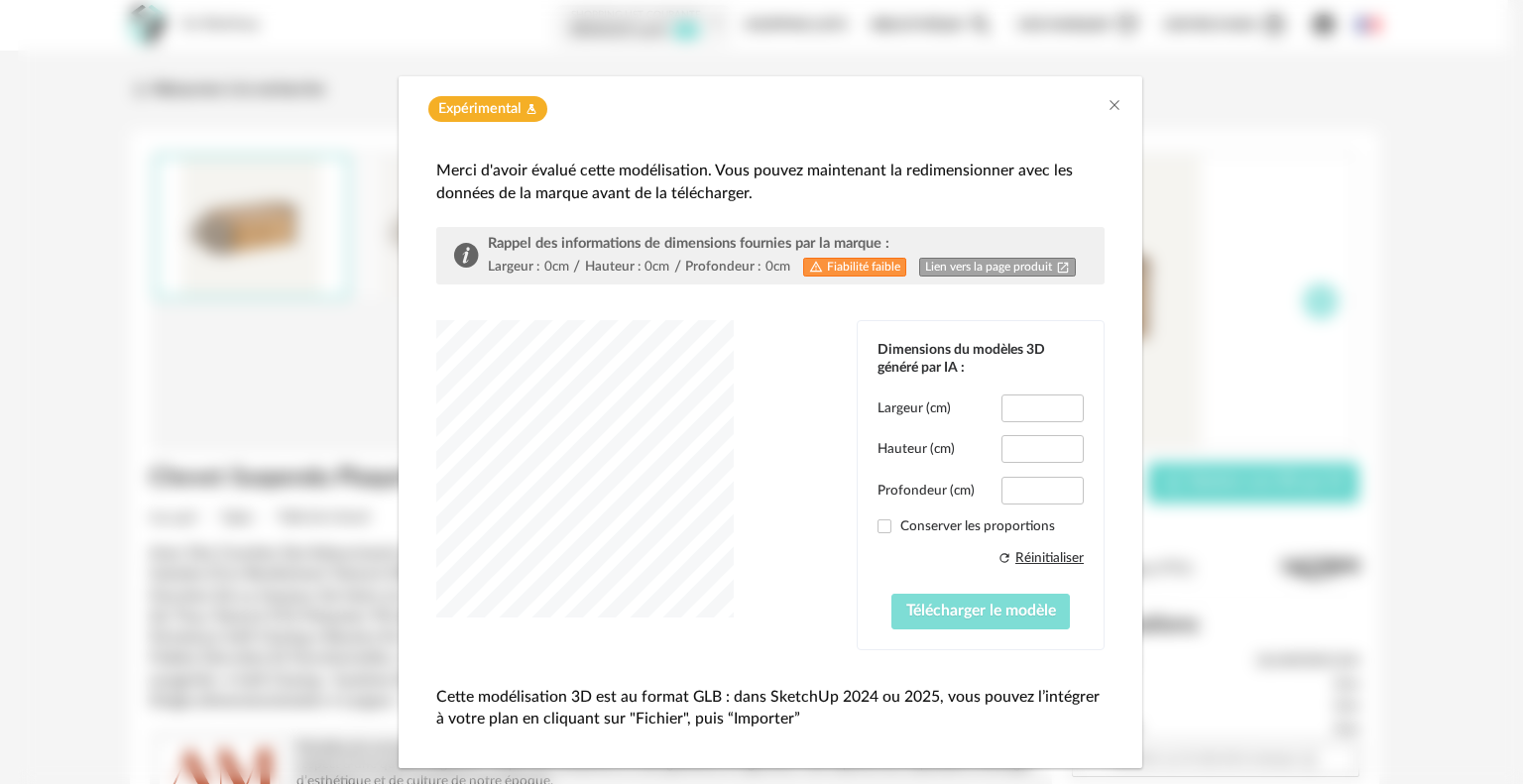 type on "*****" 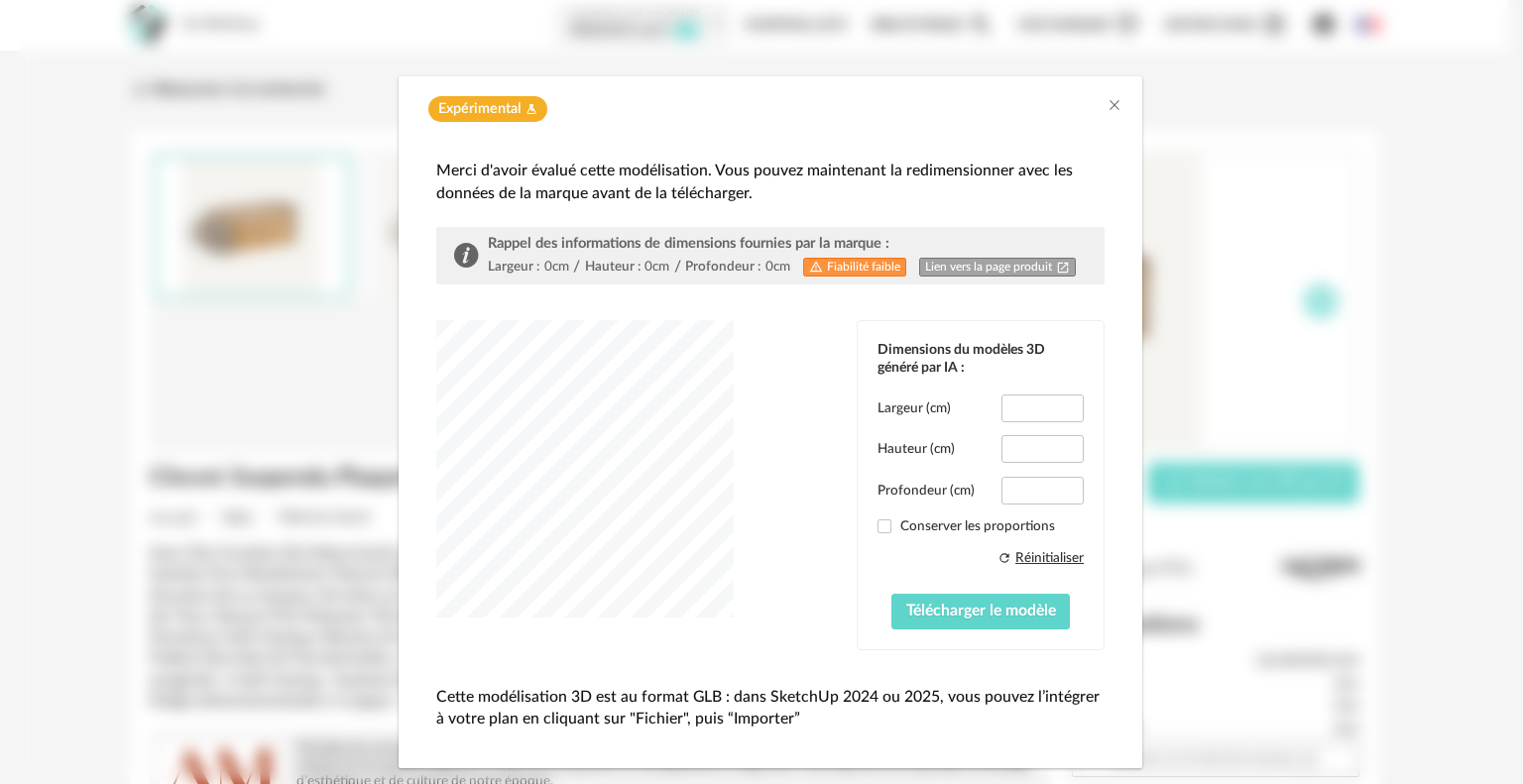 click at bounding box center (585, 469) 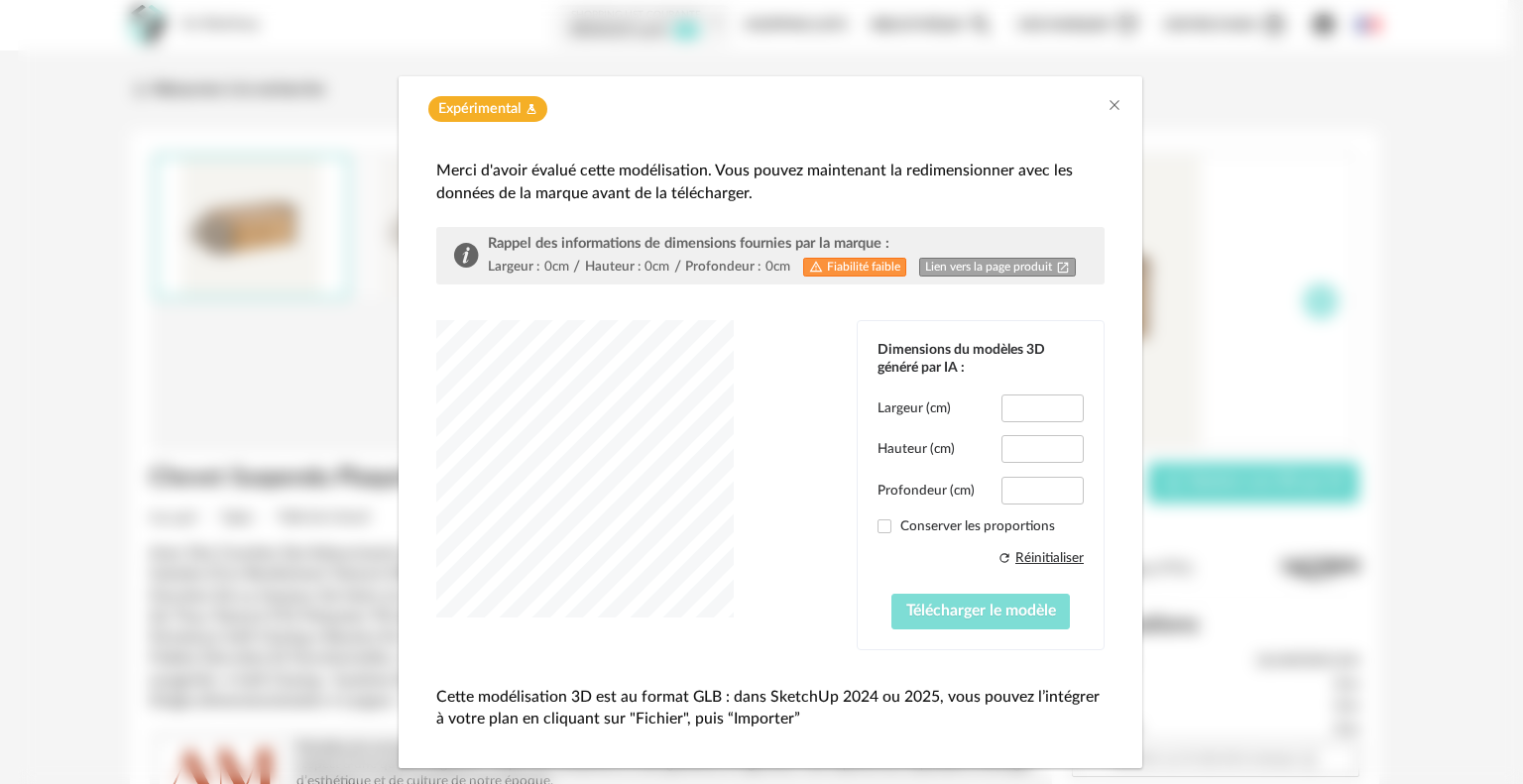 click on "Télécharger le modèle" at bounding box center (981, 611) 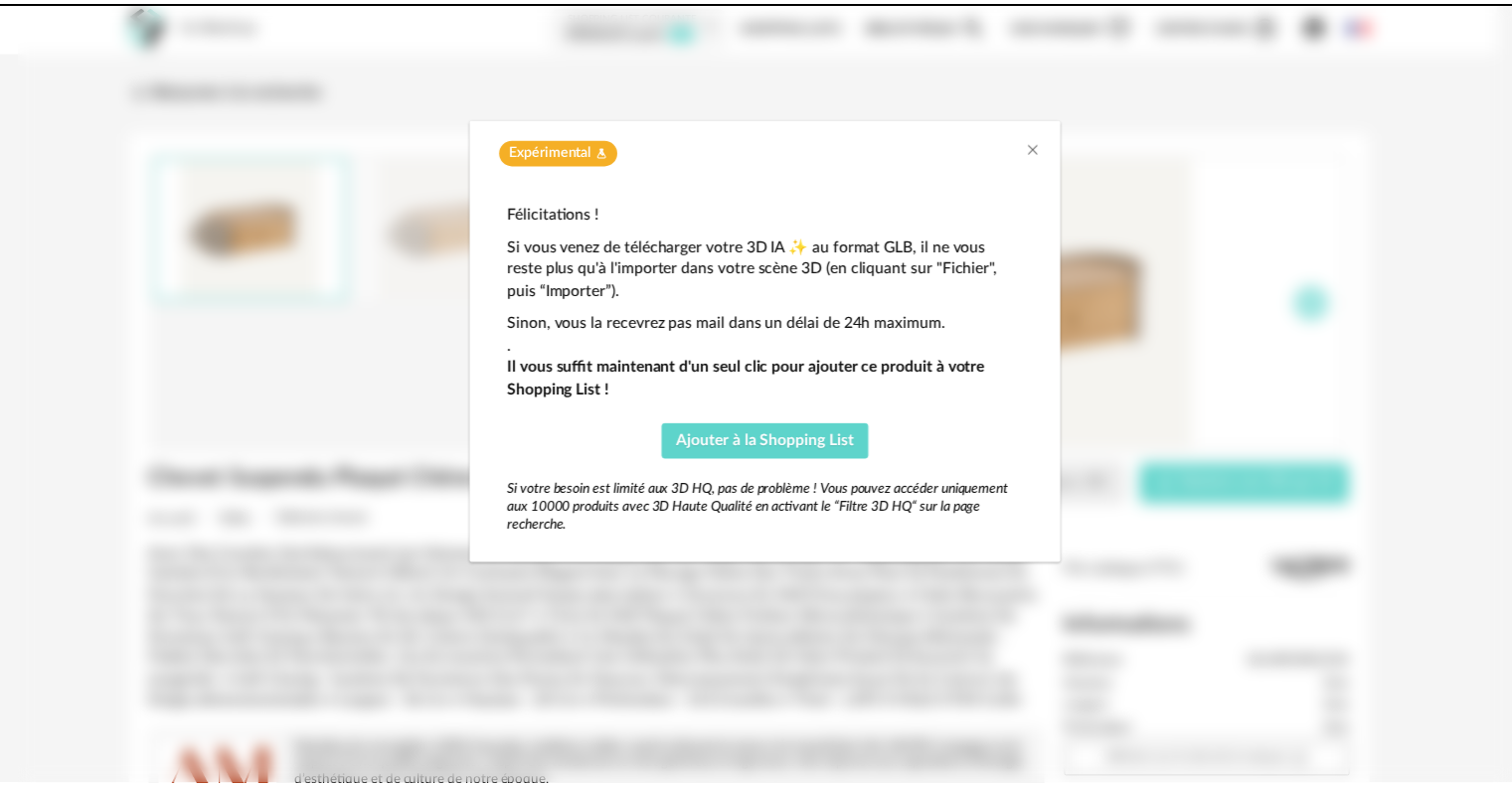 scroll, scrollTop: 0, scrollLeft: 0, axis: both 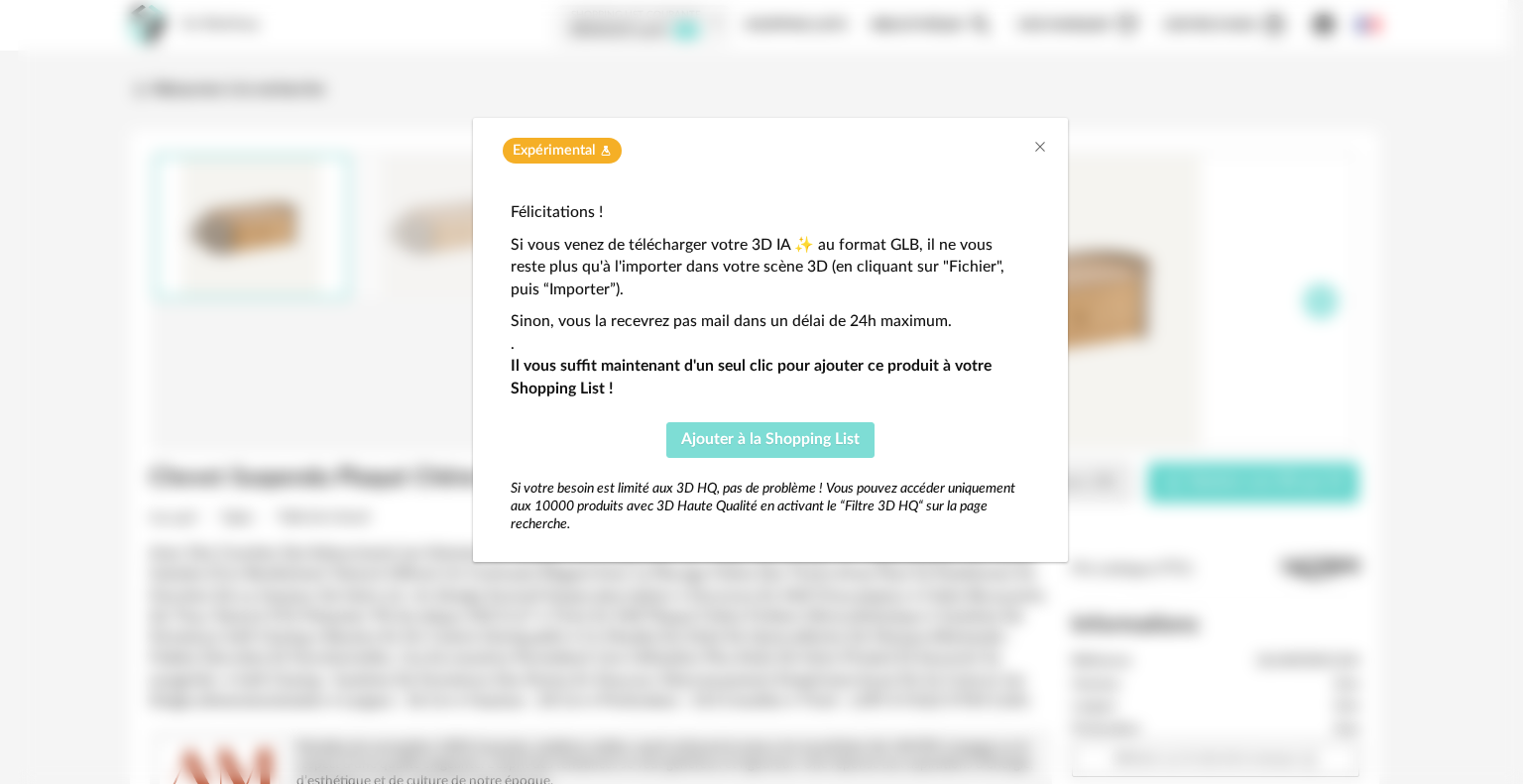 click on "Ajouter à la Shopping List" at bounding box center (770, 439) 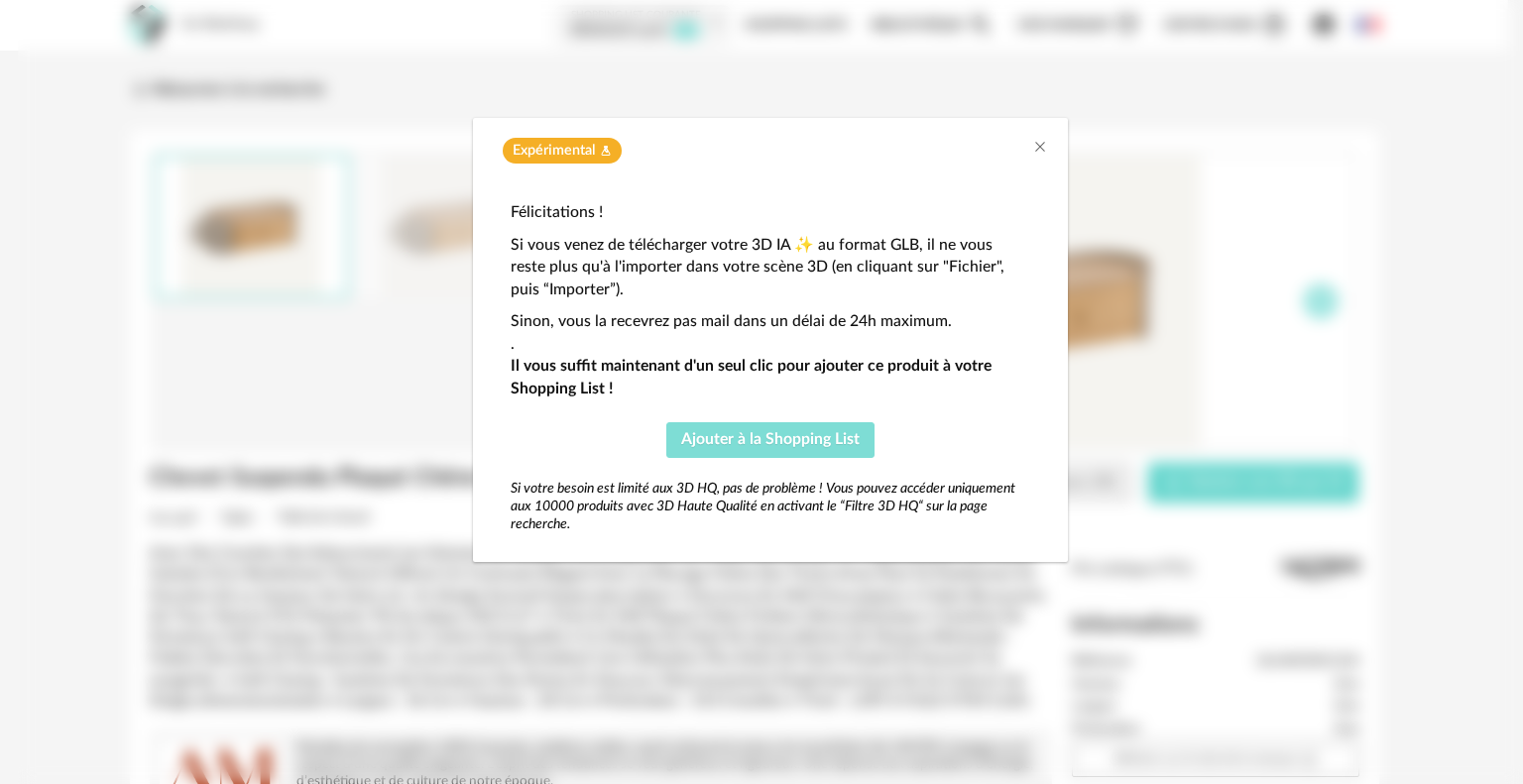 click on "Ajouter à la Shopping List" at bounding box center (770, 439) 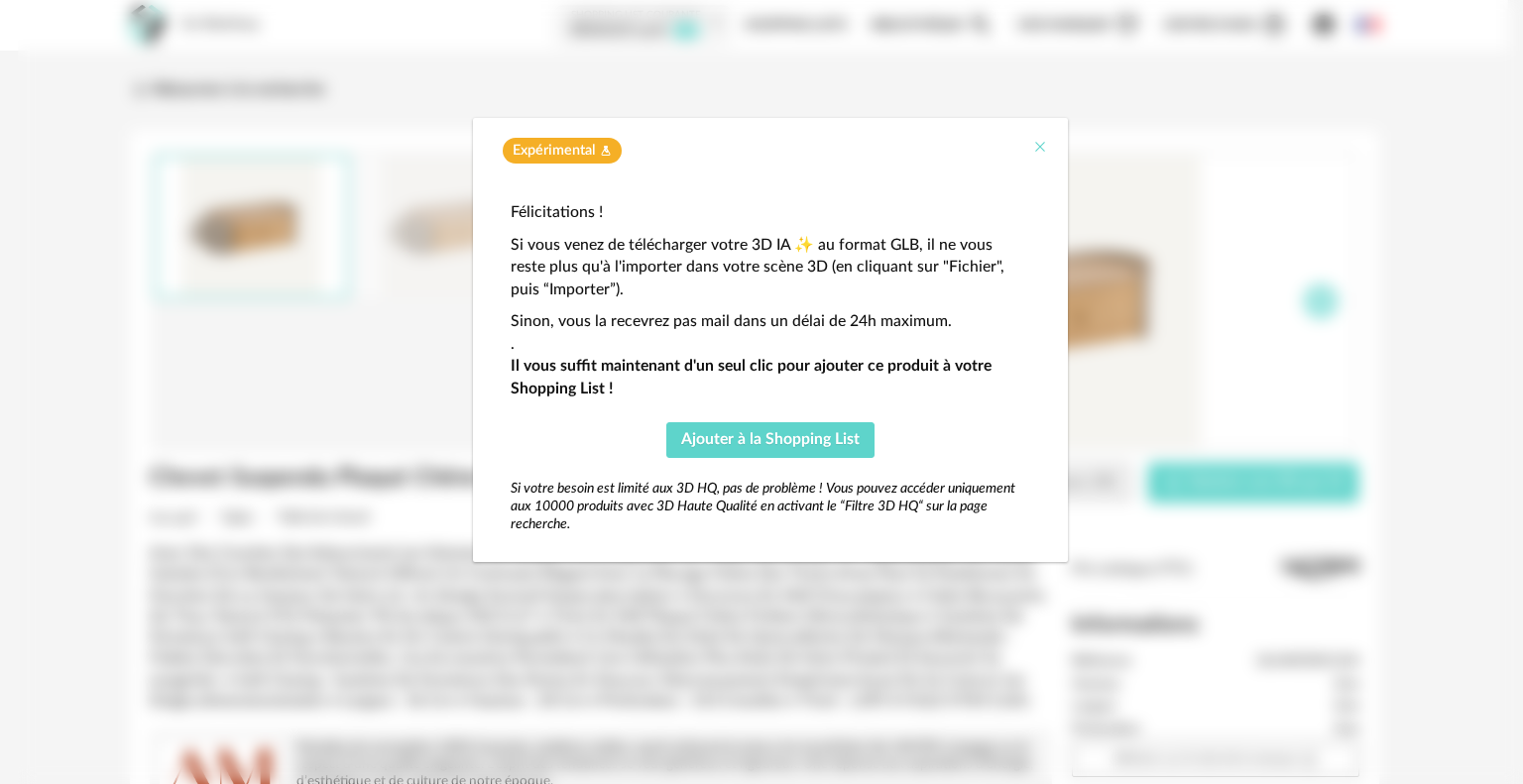 click at bounding box center (1040, 147) 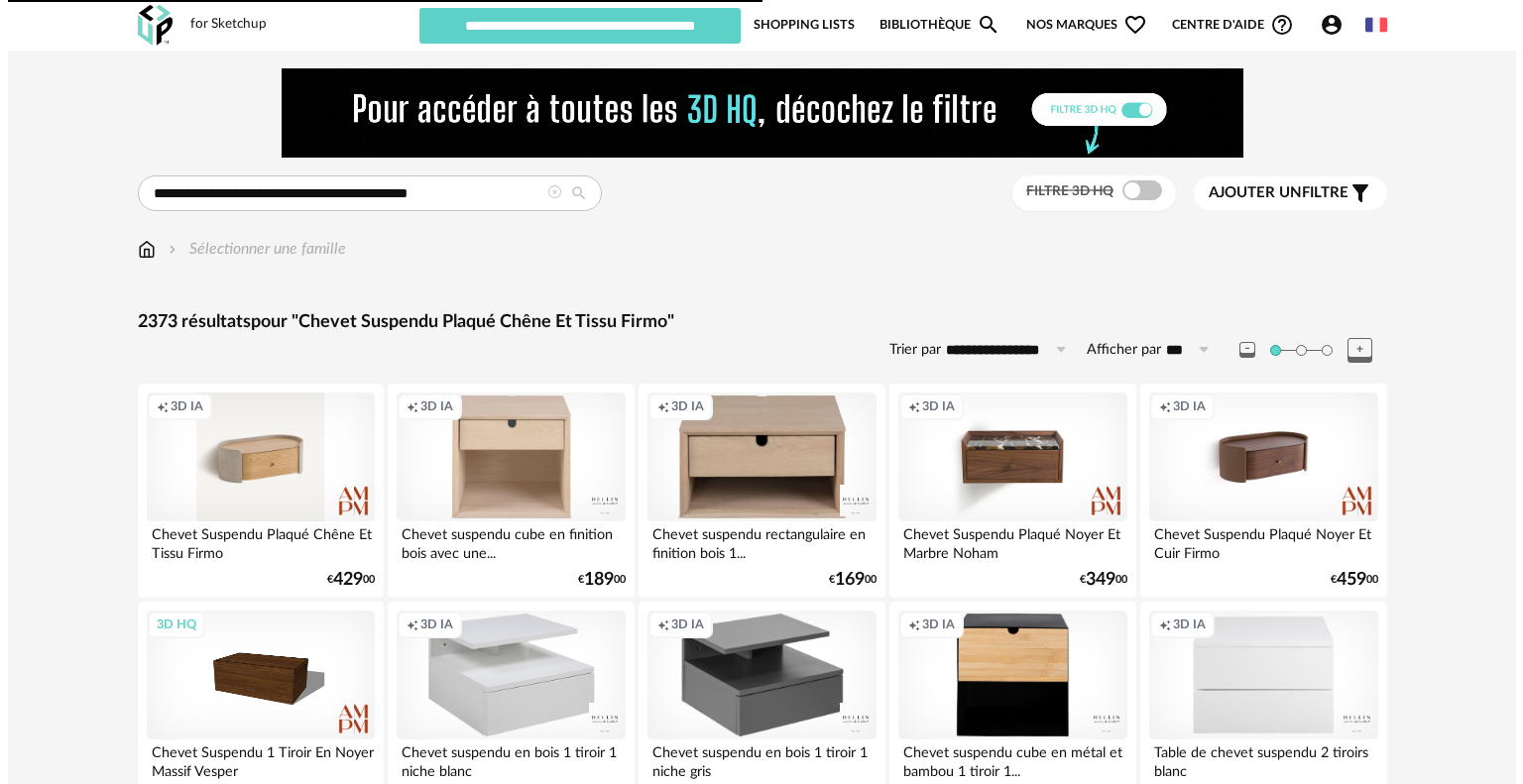 scroll, scrollTop: 0, scrollLeft: 0, axis: both 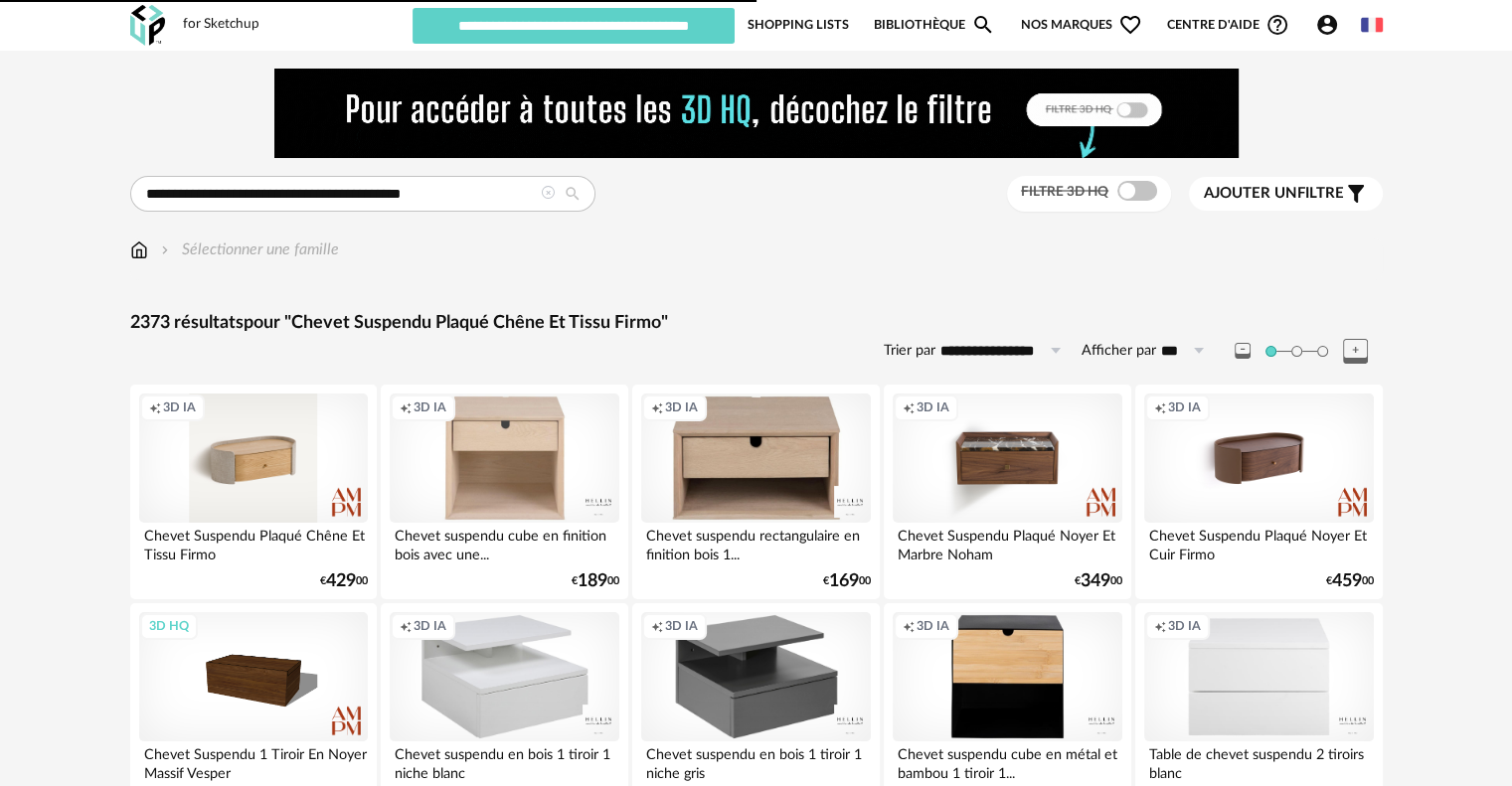 type on "**********" 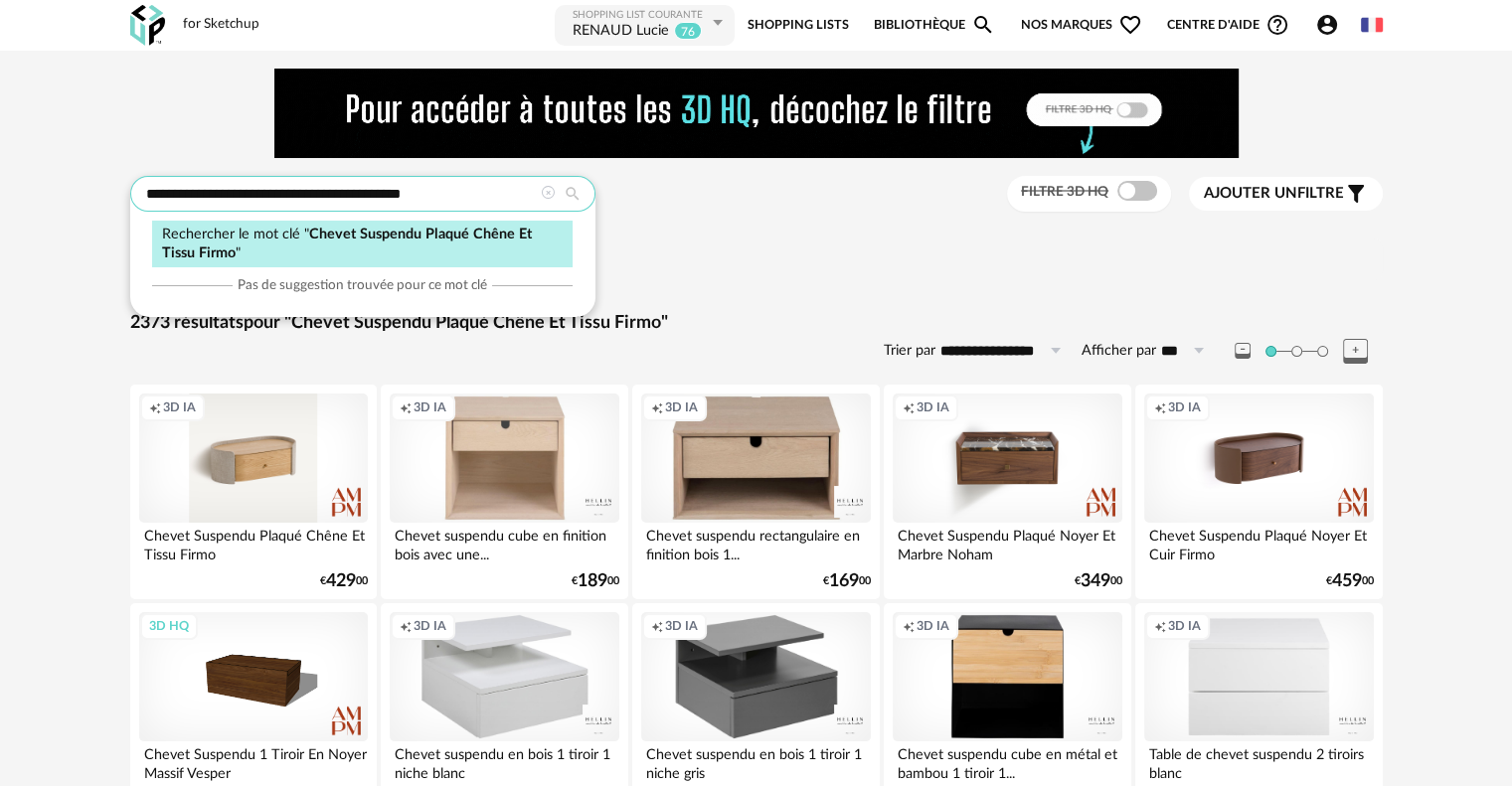drag, startPoint x: 473, startPoint y: 197, endPoint x: 132, endPoint y: 182, distance: 341.32975 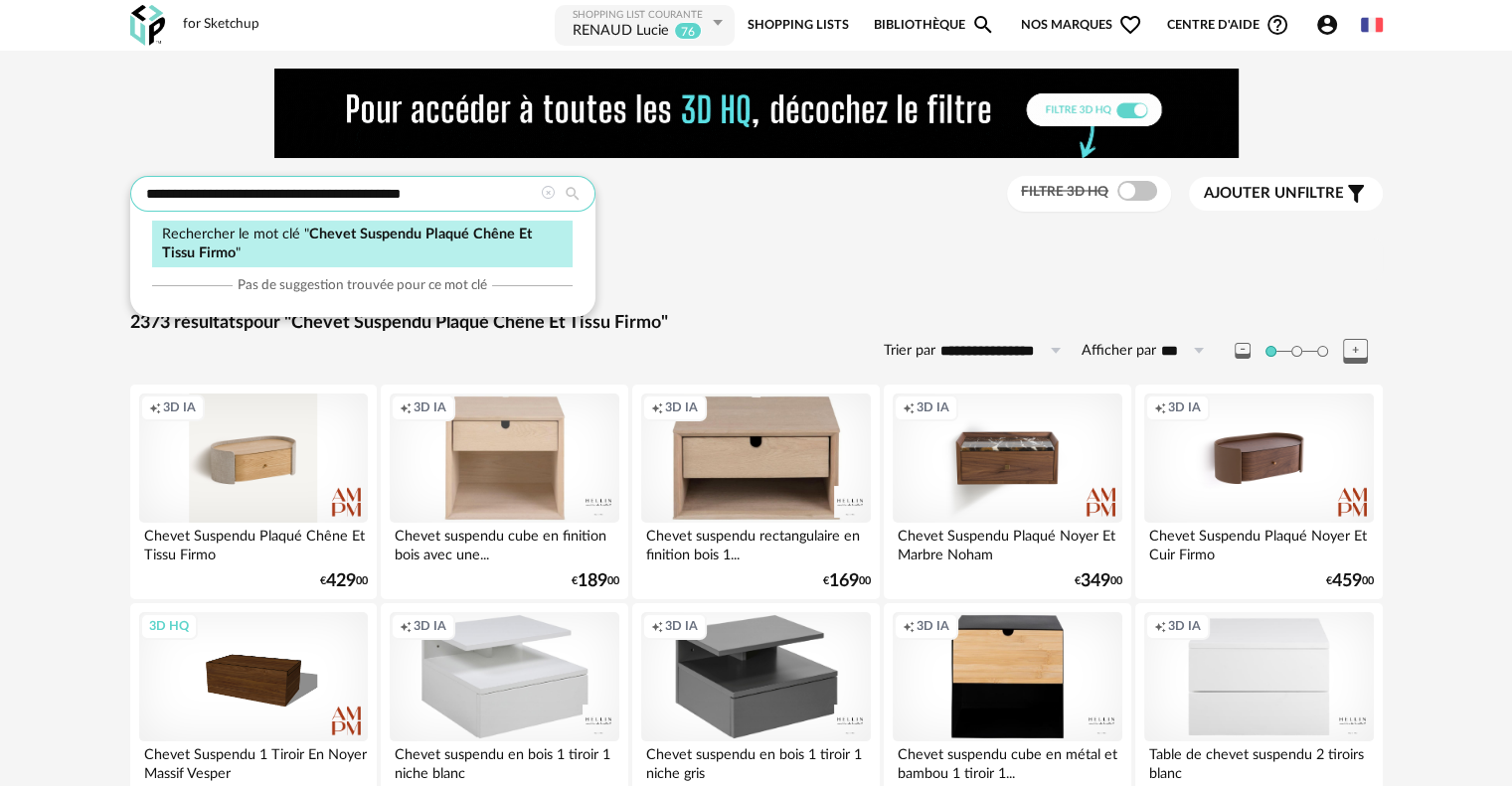 click on "**********" at bounding box center [363, 194] 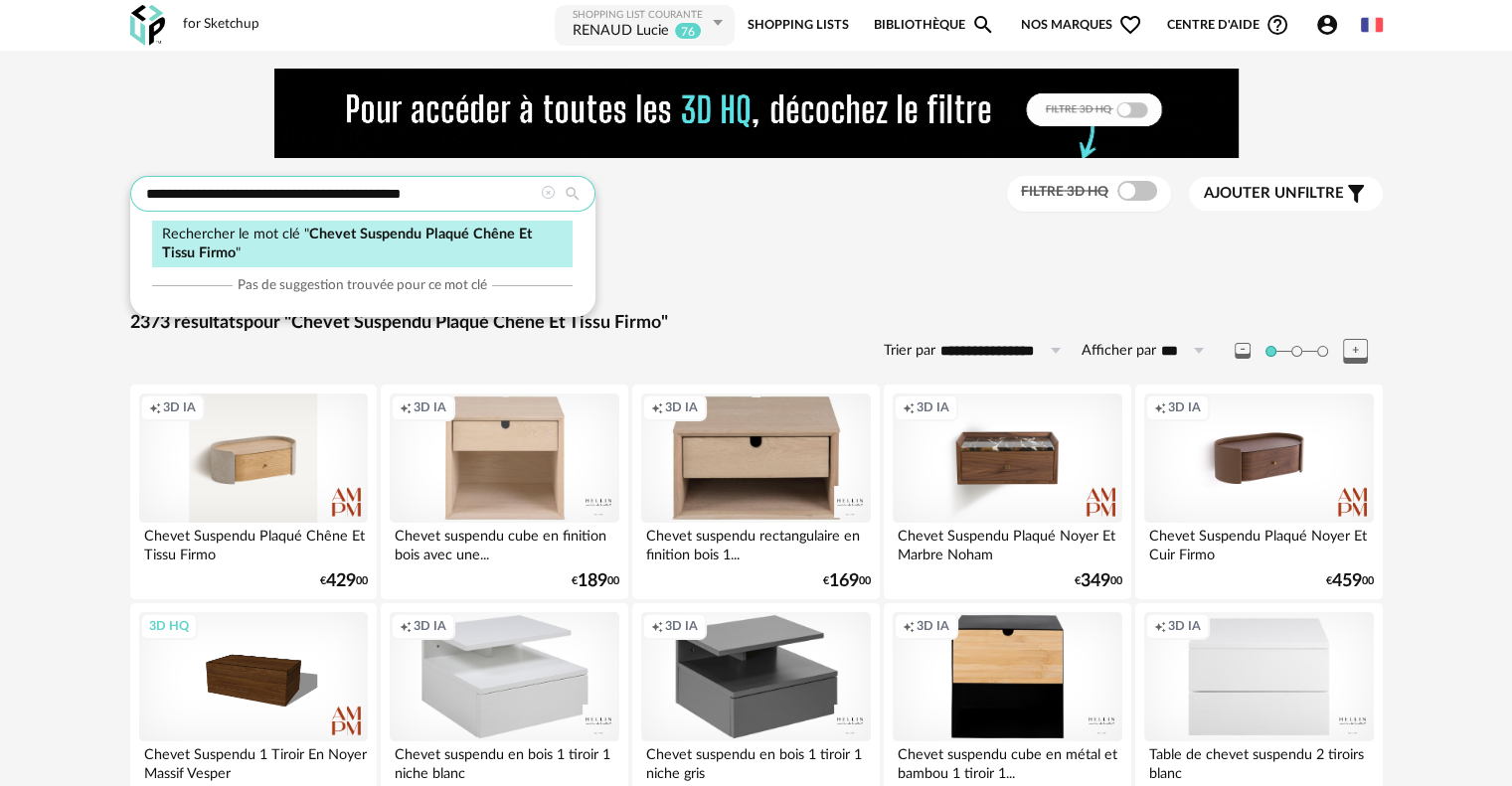 paste 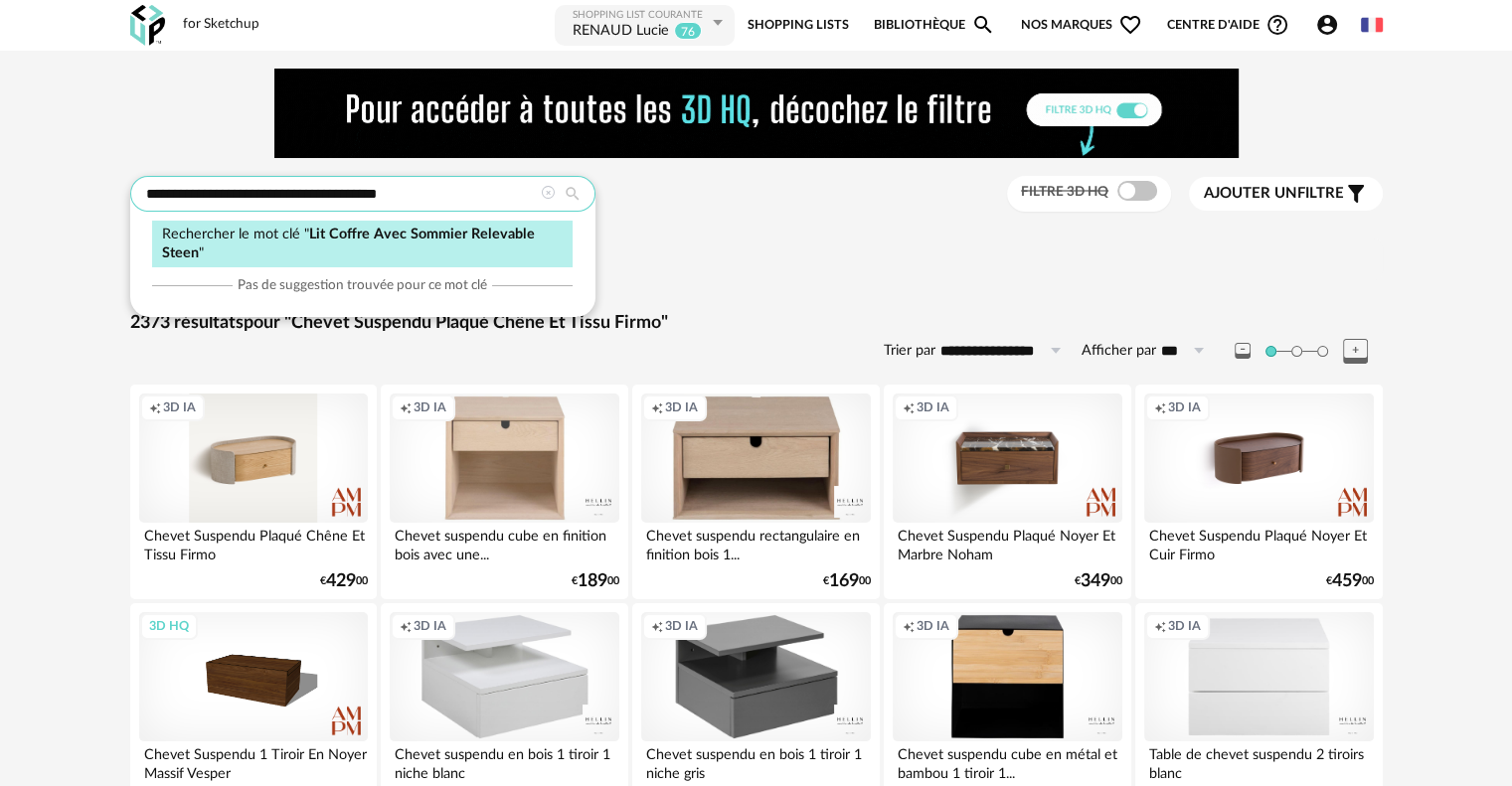 type on "**********" 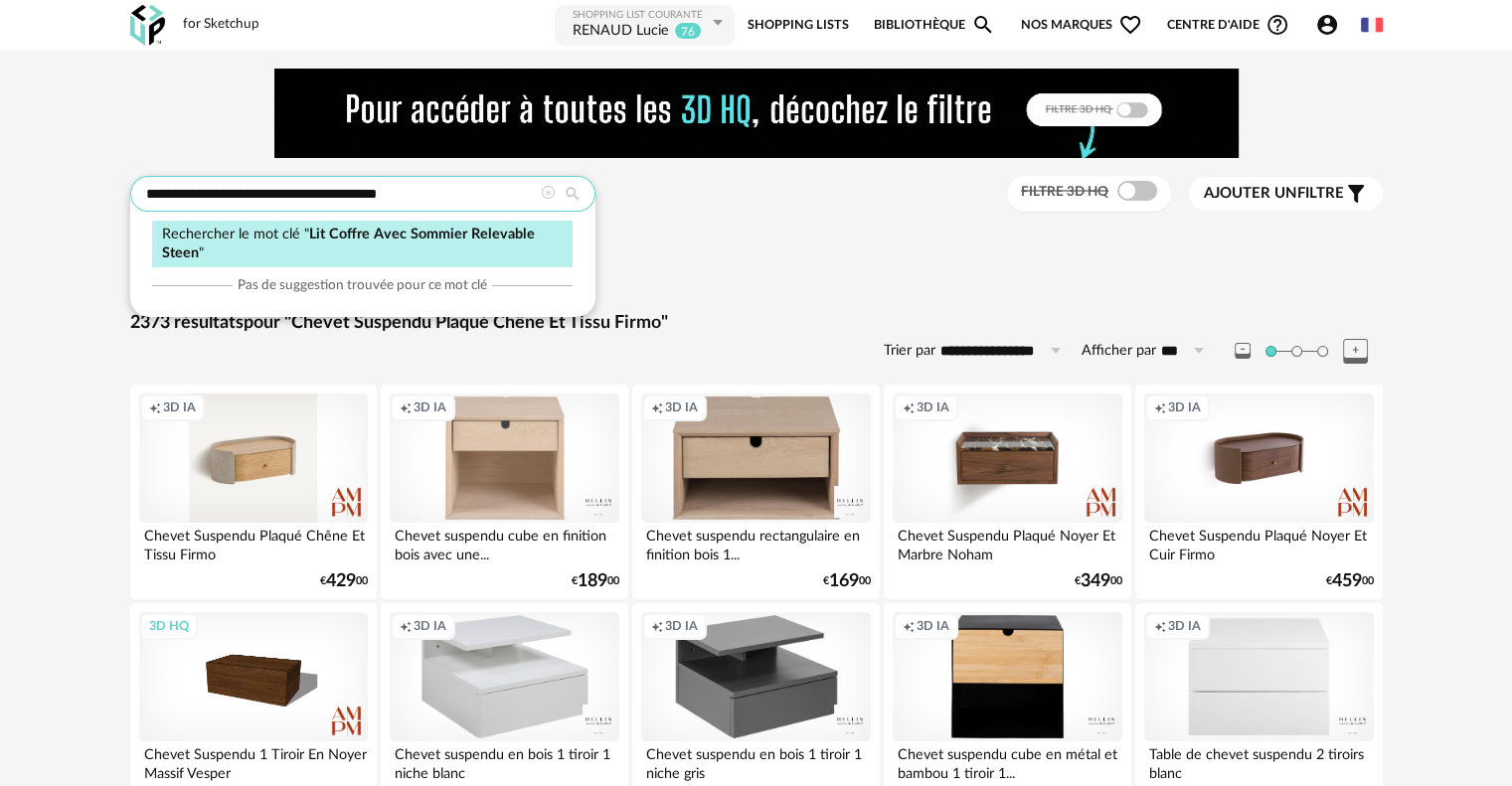 type on "**********" 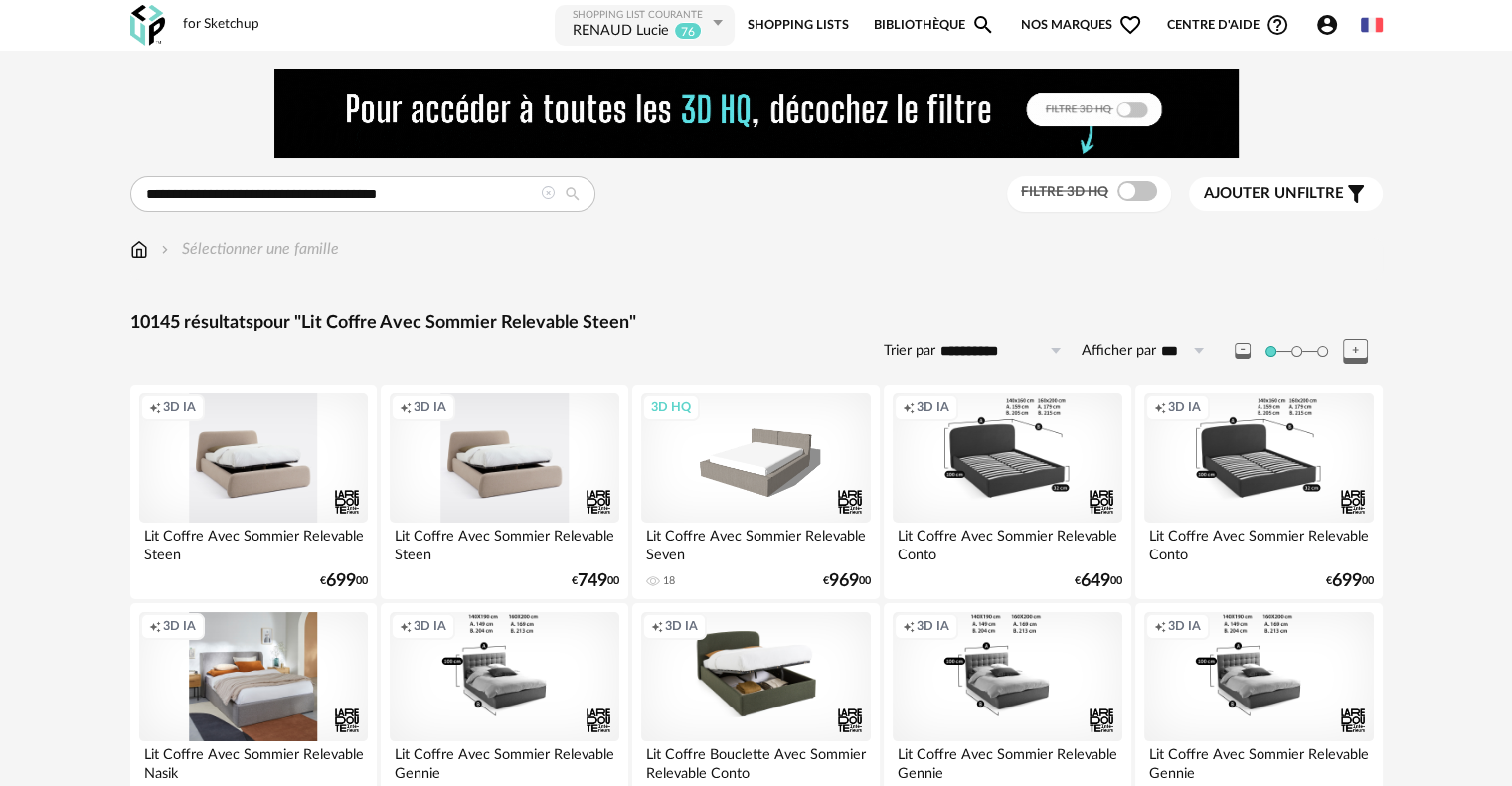 click on "Creation icon   3D IA" at bounding box center [504, 458] 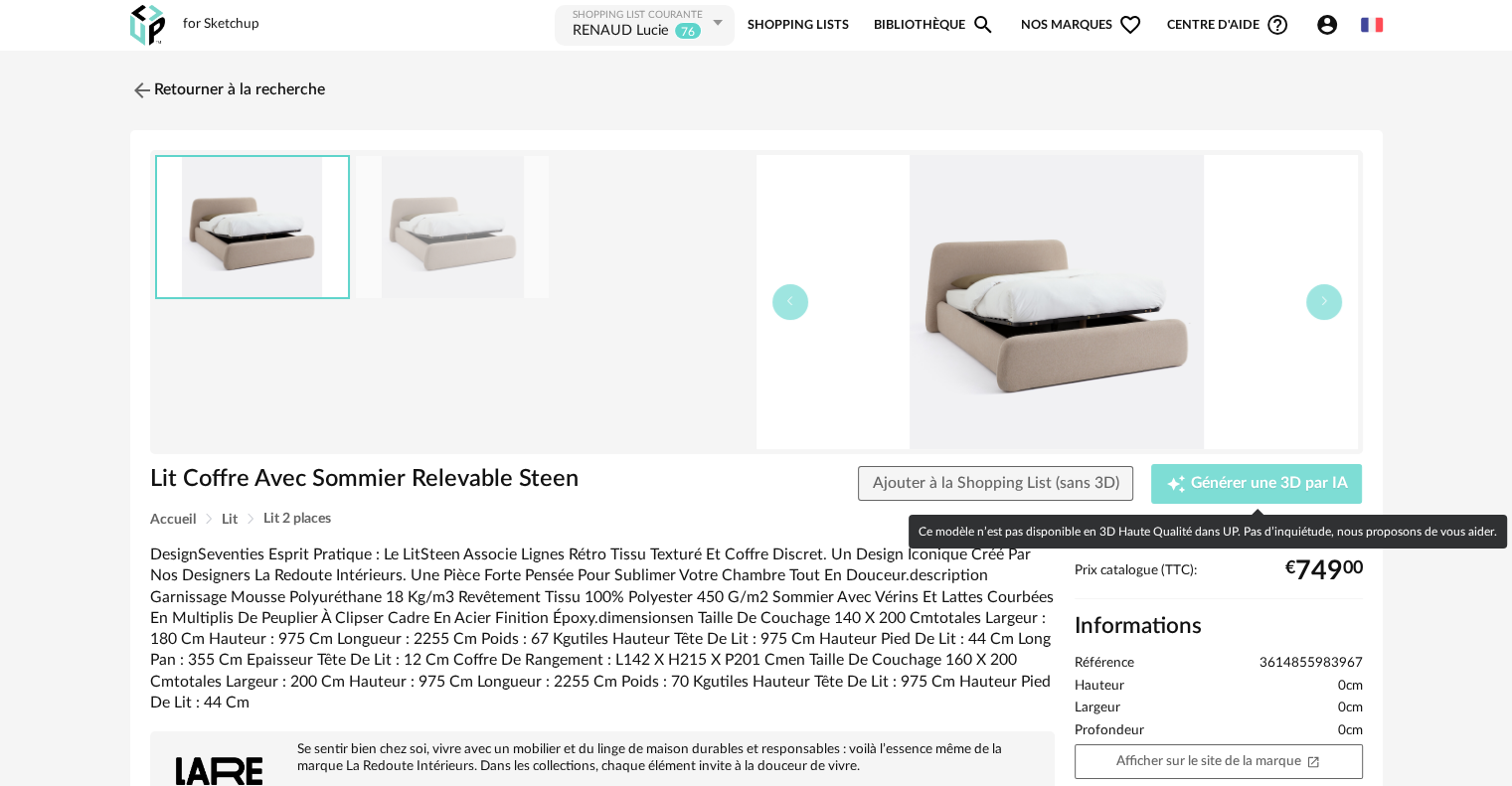 click on "Générer une 3D par IA" at bounding box center [1269, 484] 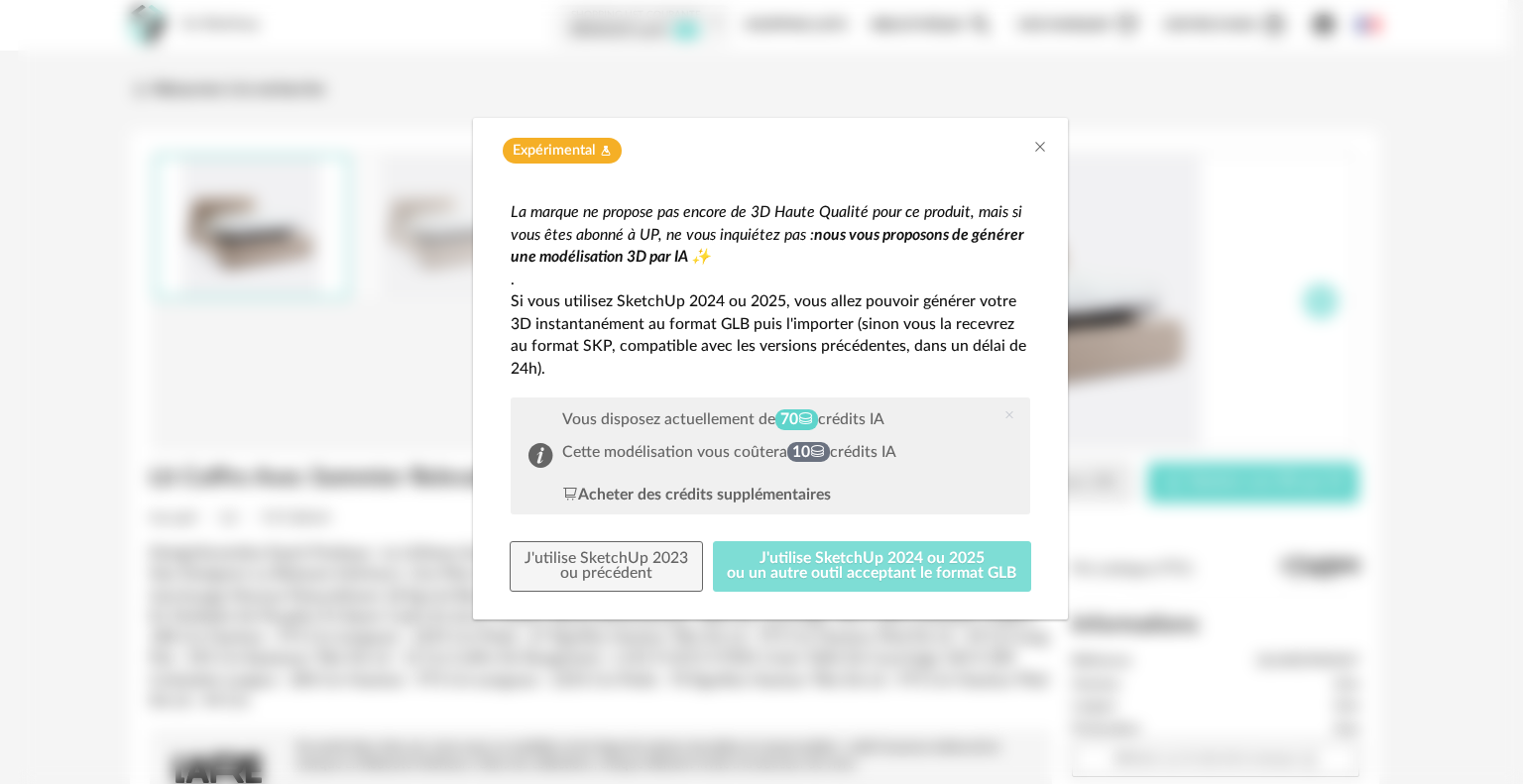 click on "J'utilise SketchUp 2024 ou 2025 ou un autre outil acceptant le format GLB" at bounding box center [873, 567] 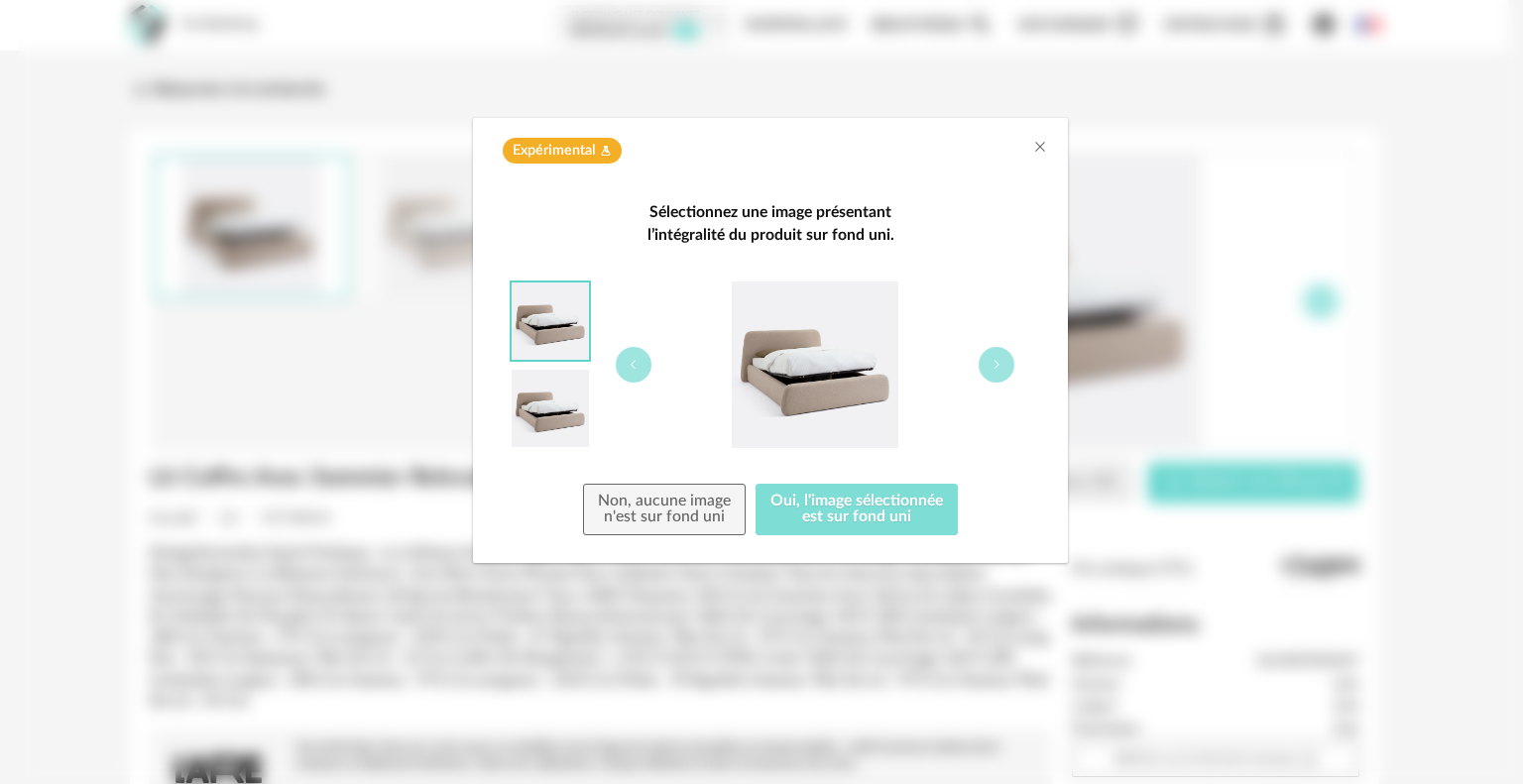 click on "Oui, l'image sélectionnée  est sur fond uni" at bounding box center [857, 509] 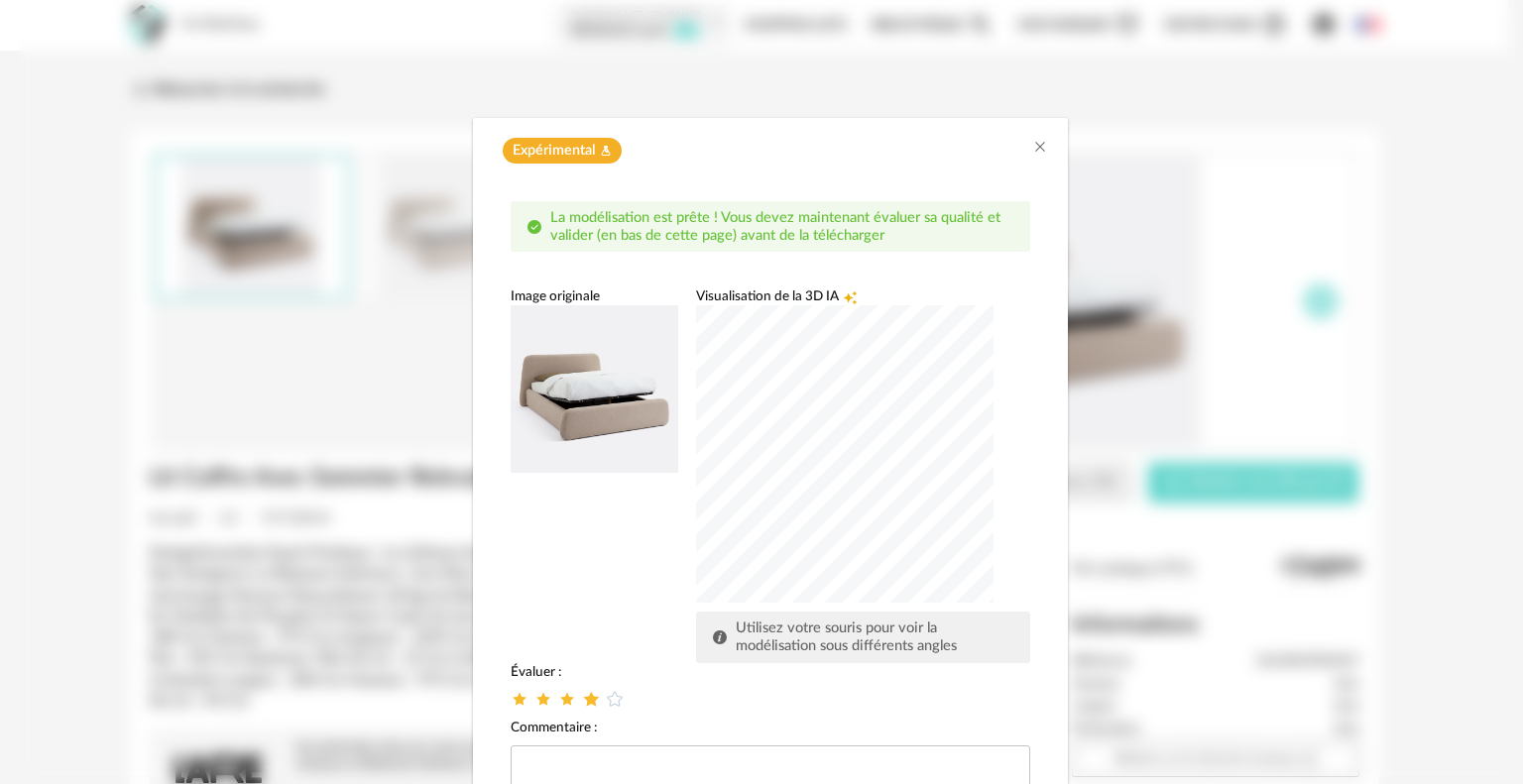 click at bounding box center (591, 698) 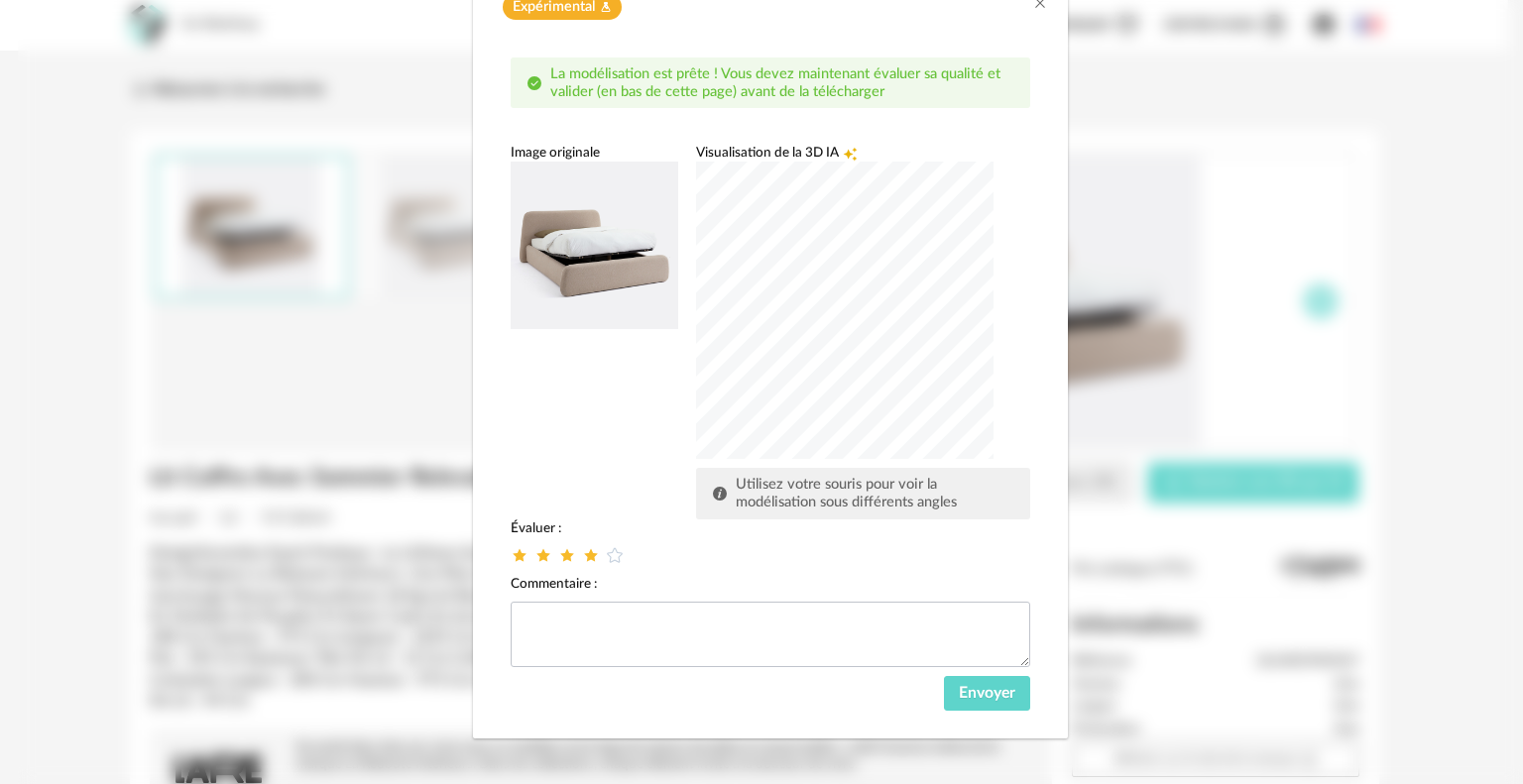 scroll, scrollTop: 147, scrollLeft: 0, axis: vertical 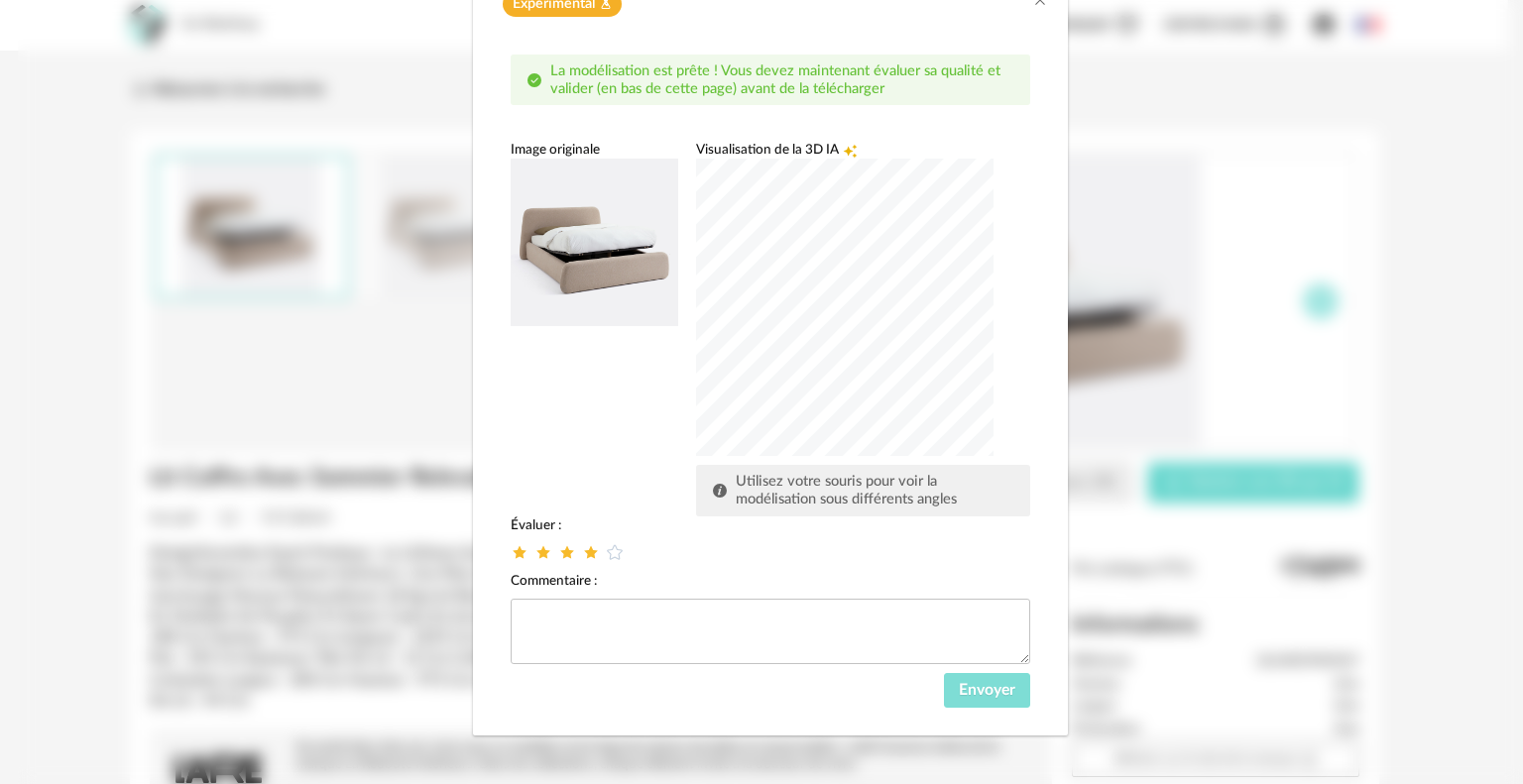 click on "Envoyer" at bounding box center [987, 690] 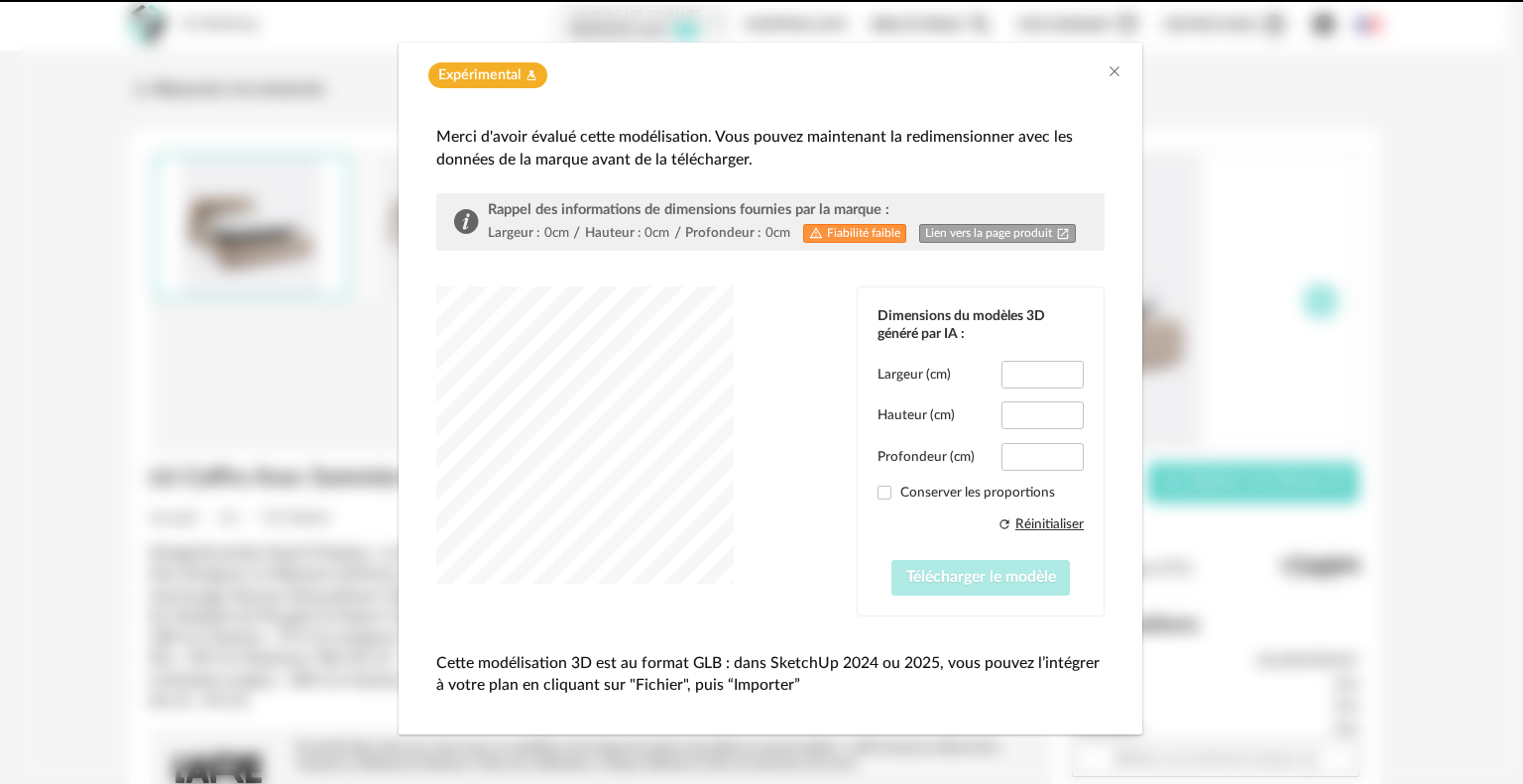 scroll, scrollTop: 42, scrollLeft: 0, axis: vertical 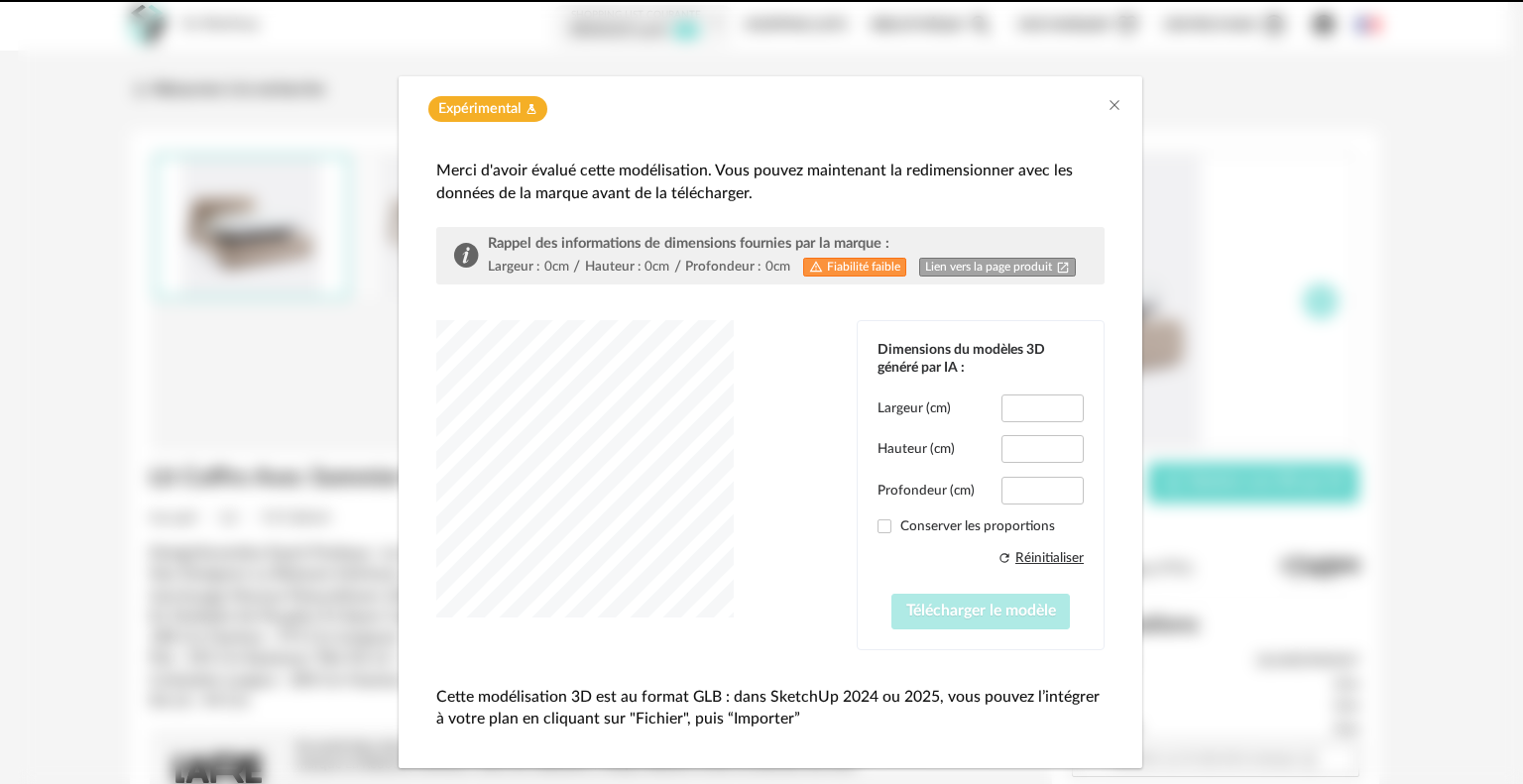 type on "*****" 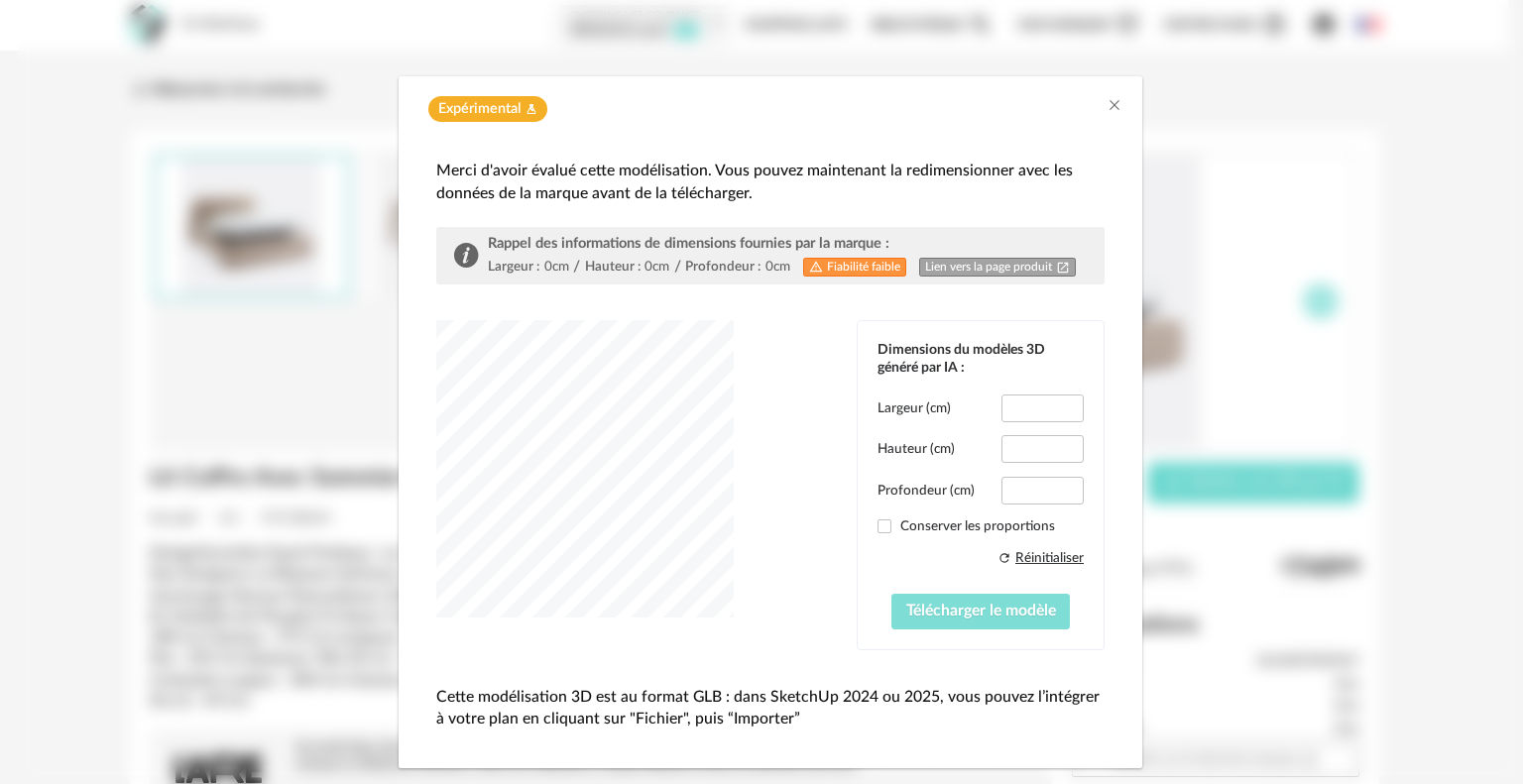 click on "Télécharger le modèle" at bounding box center (981, 611) 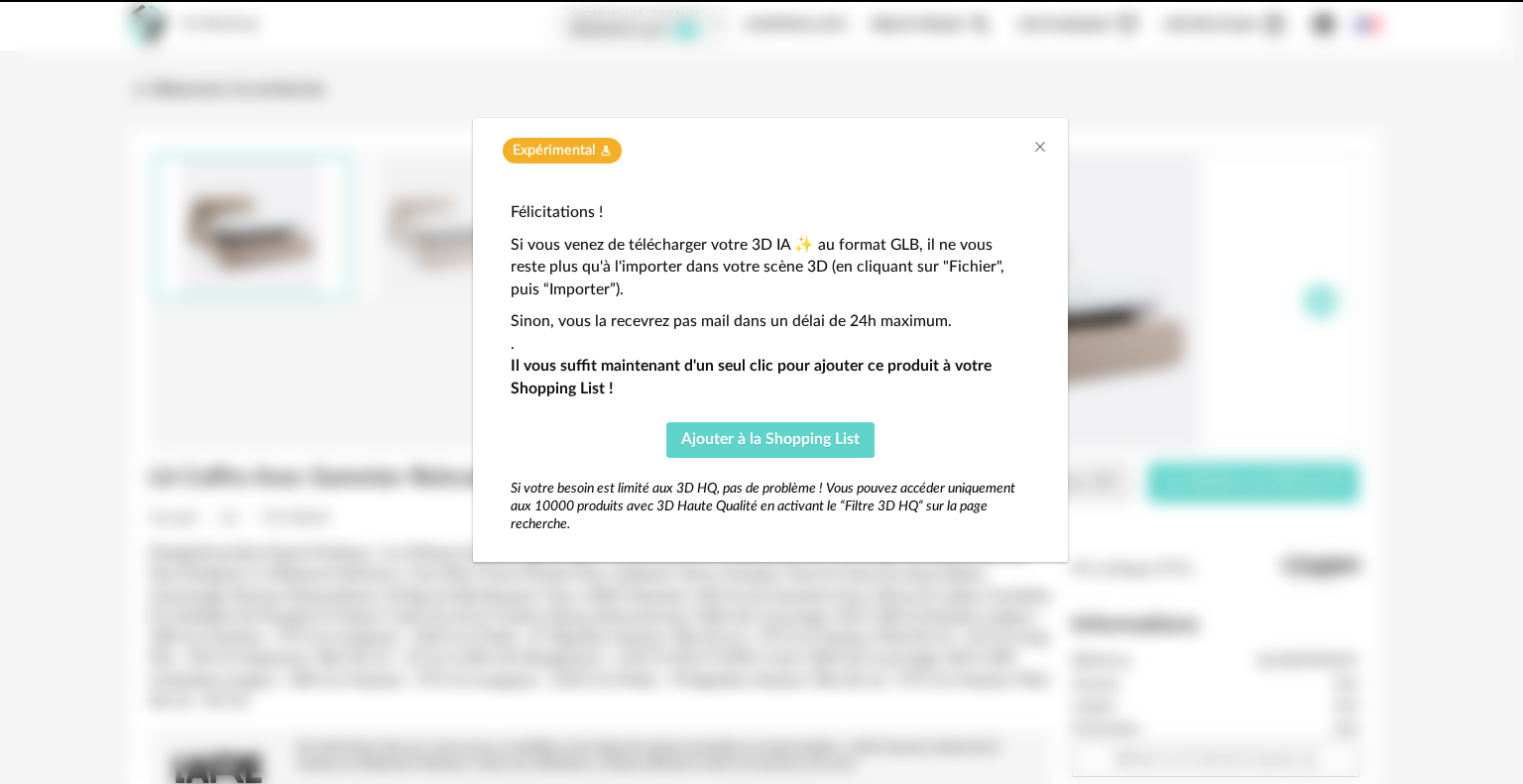 scroll, scrollTop: 0, scrollLeft: 0, axis: both 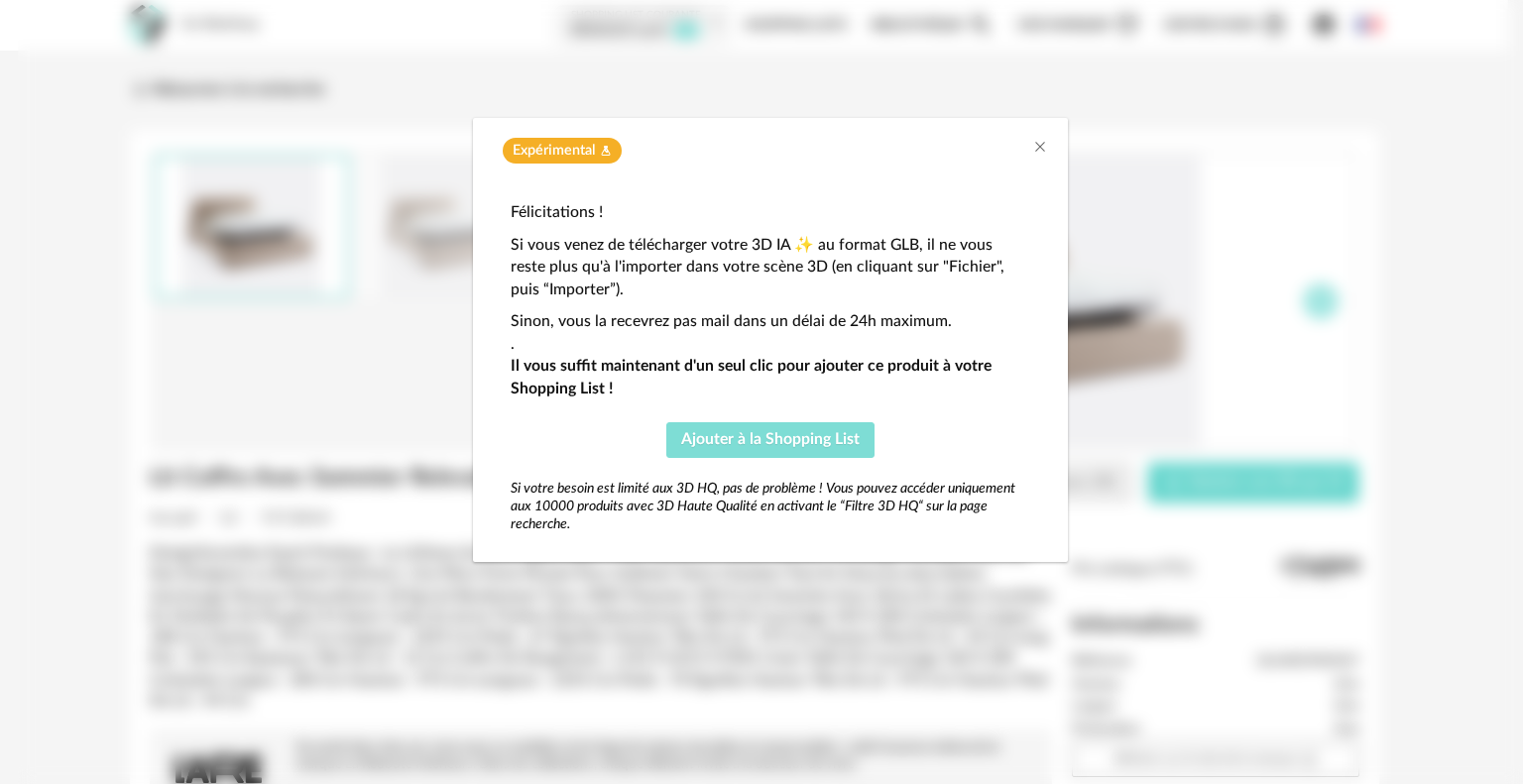 click on "Ajouter à la Shopping List" at bounding box center [770, 440] 